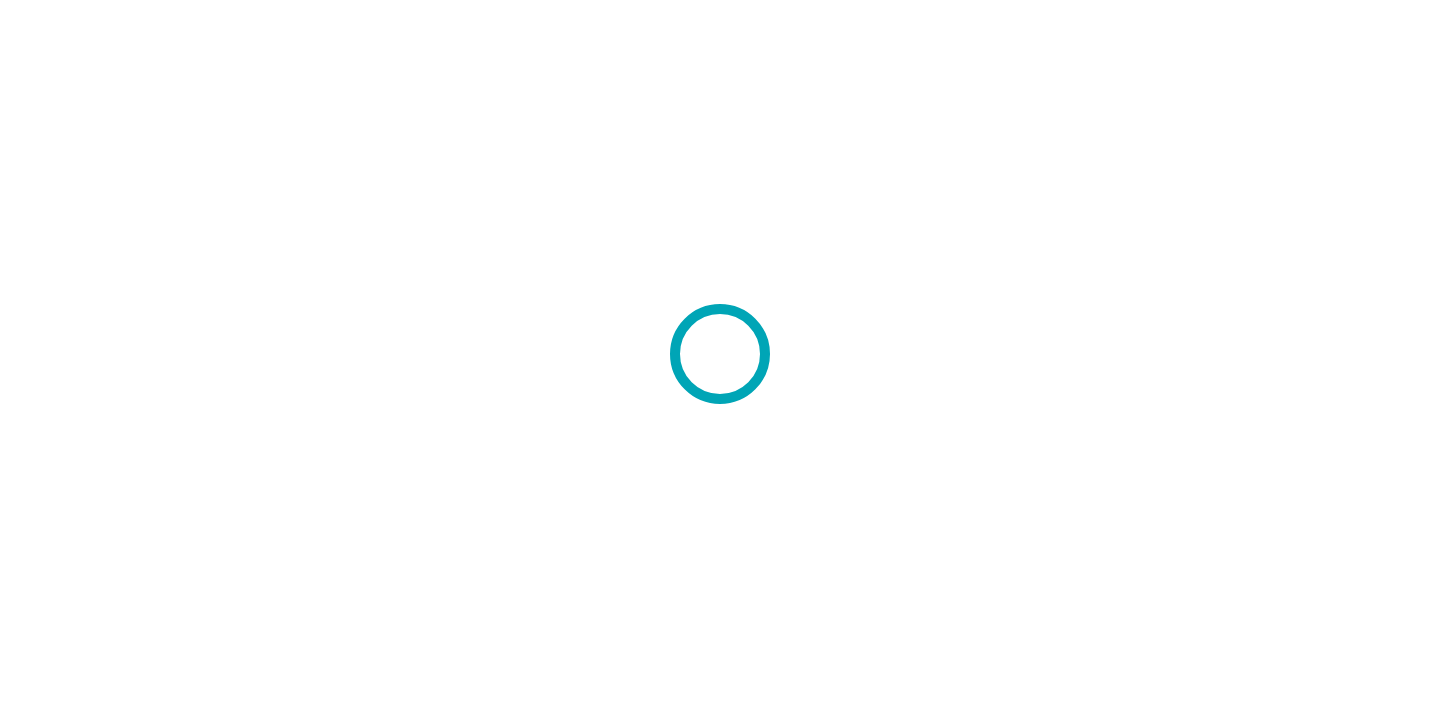 scroll, scrollTop: 0, scrollLeft: 0, axis: both 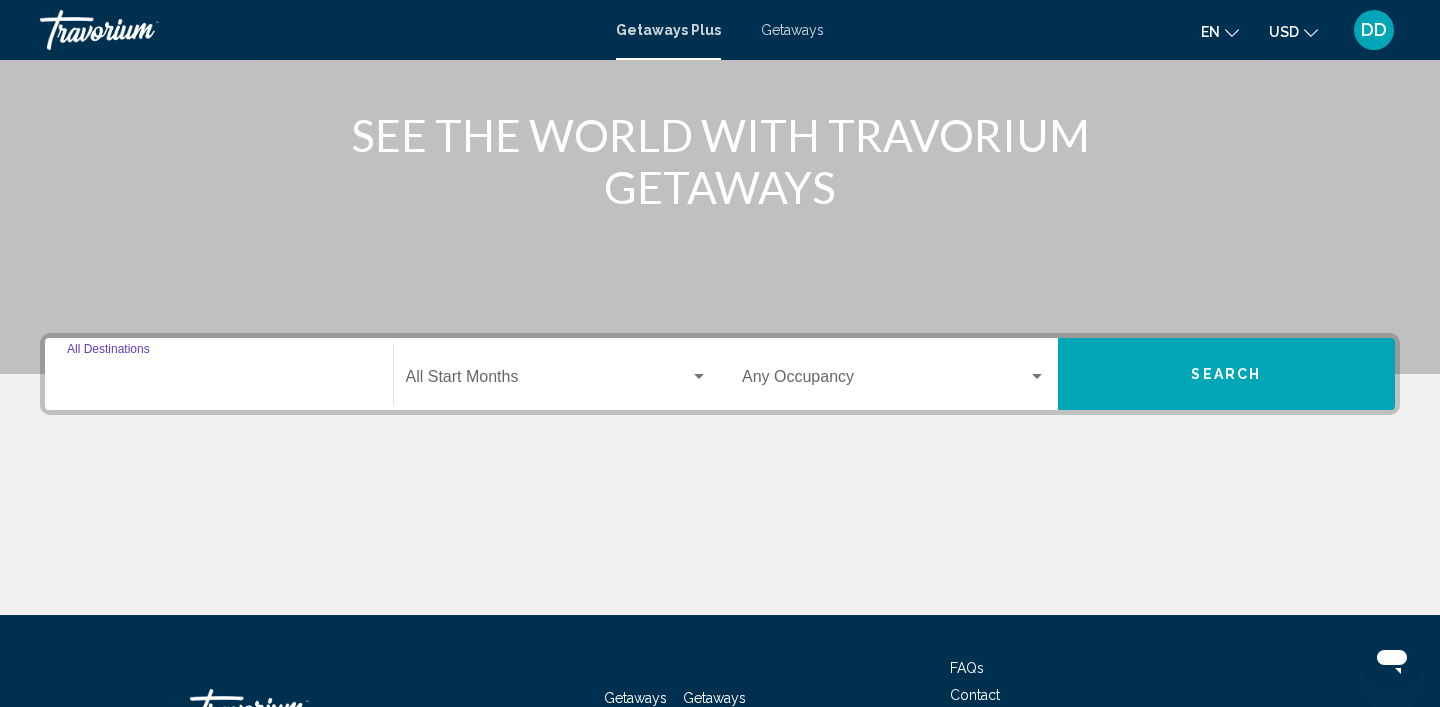 click on "Destination All Destinations" at bounding box center [219, 381] 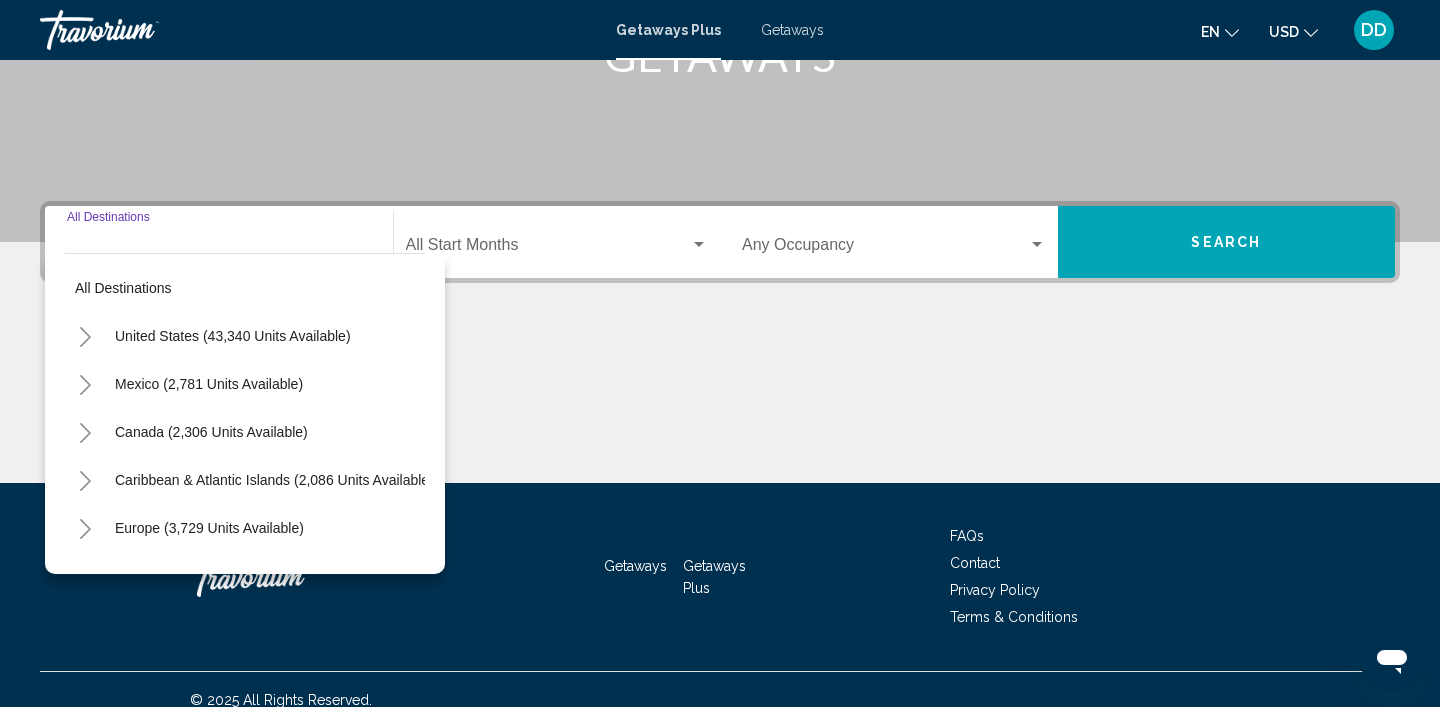scroll, scrollTop: 379, scrollLeft: 0, axis: vertical 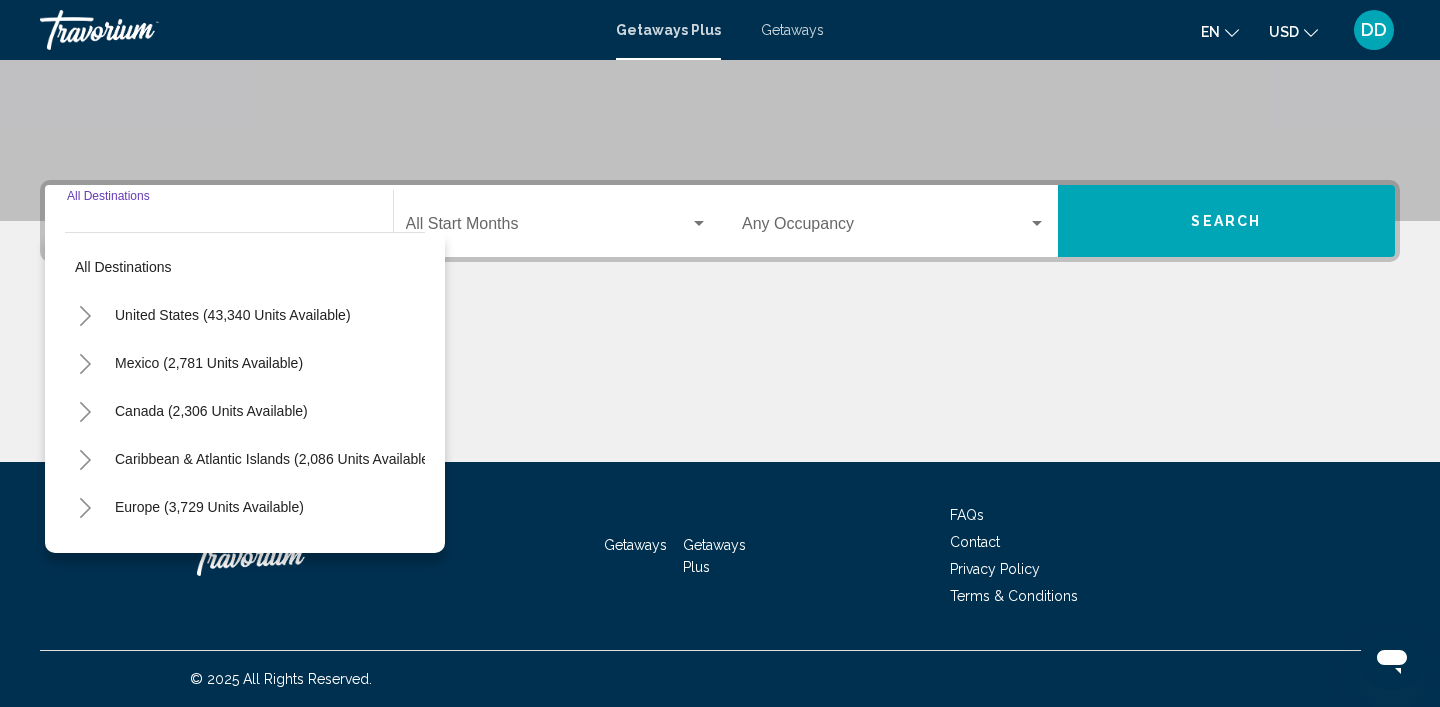 click on "Caribbean & Atlantic Islands (2,086 units available)" at bounding box center [209, 507] 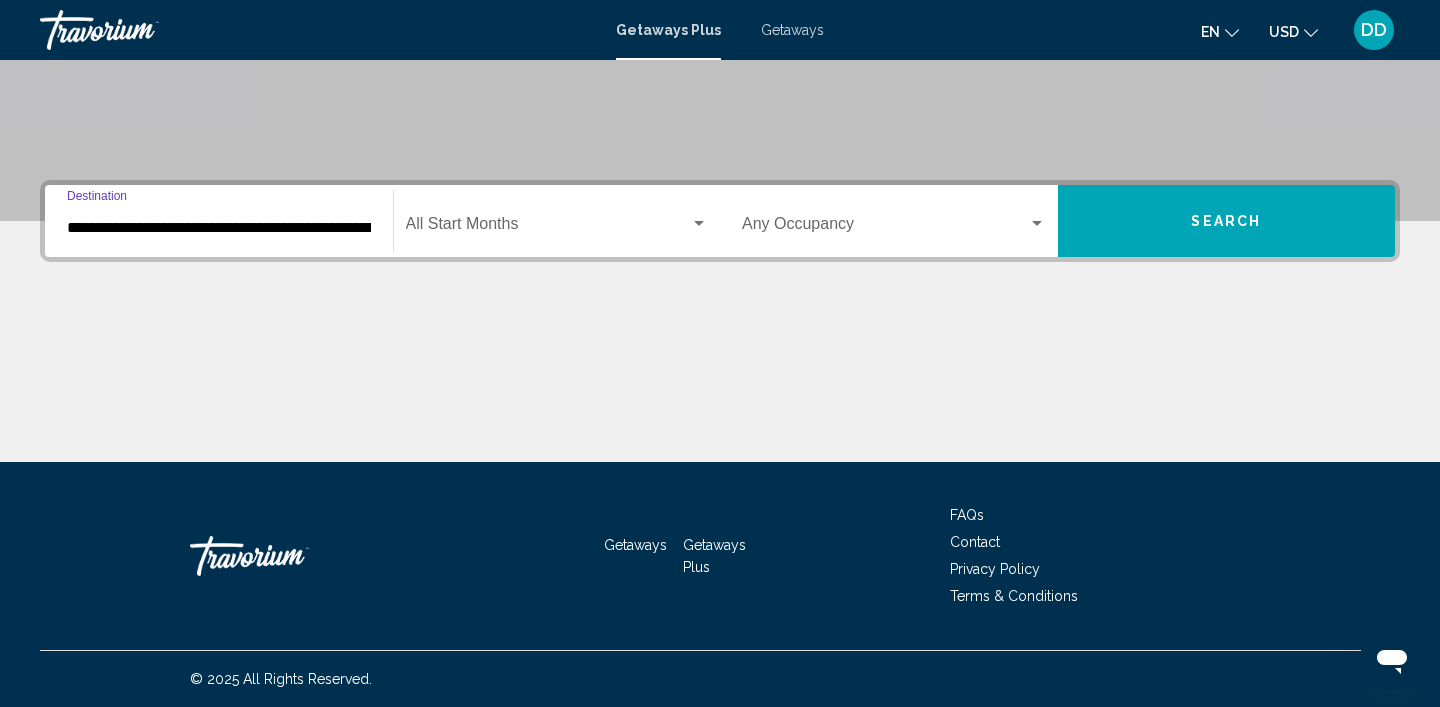 click at bounding box center [548, 228] 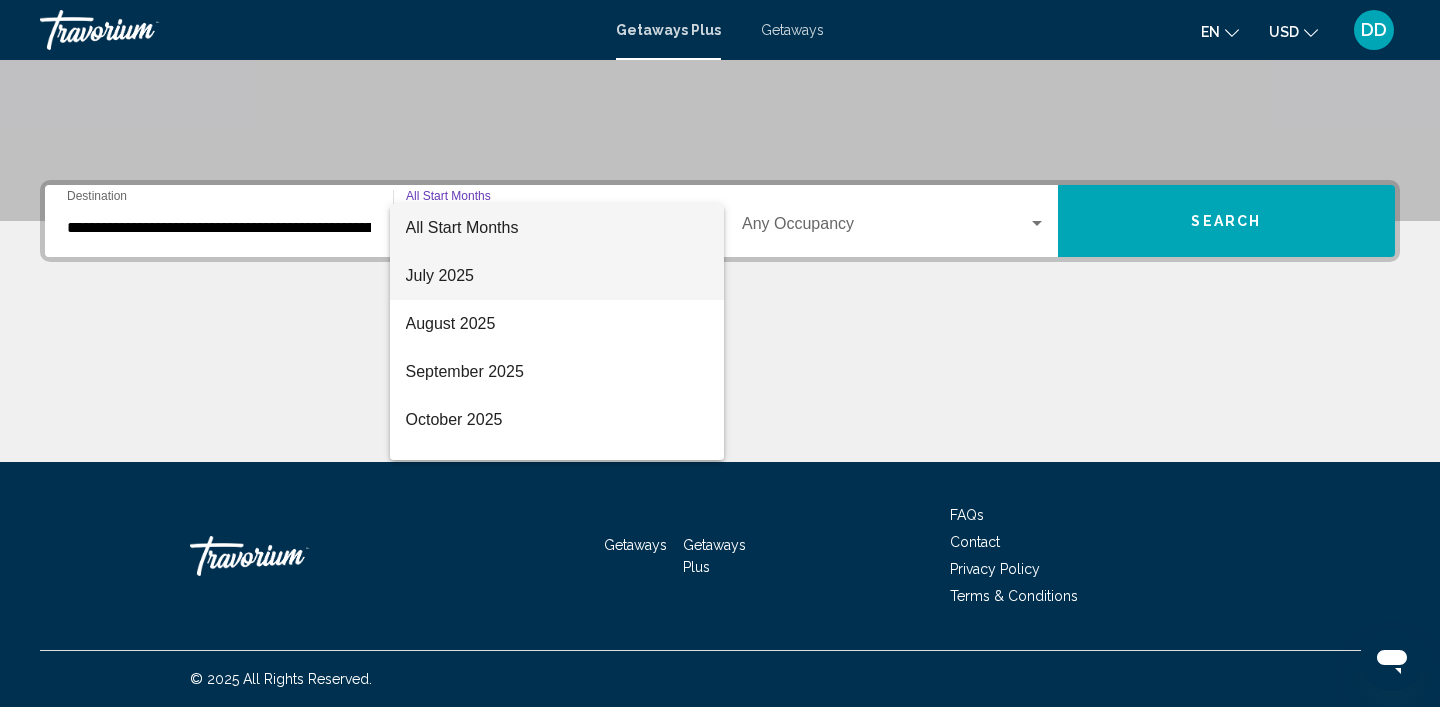 click on "July 2025" at bounding box center [557, 276] 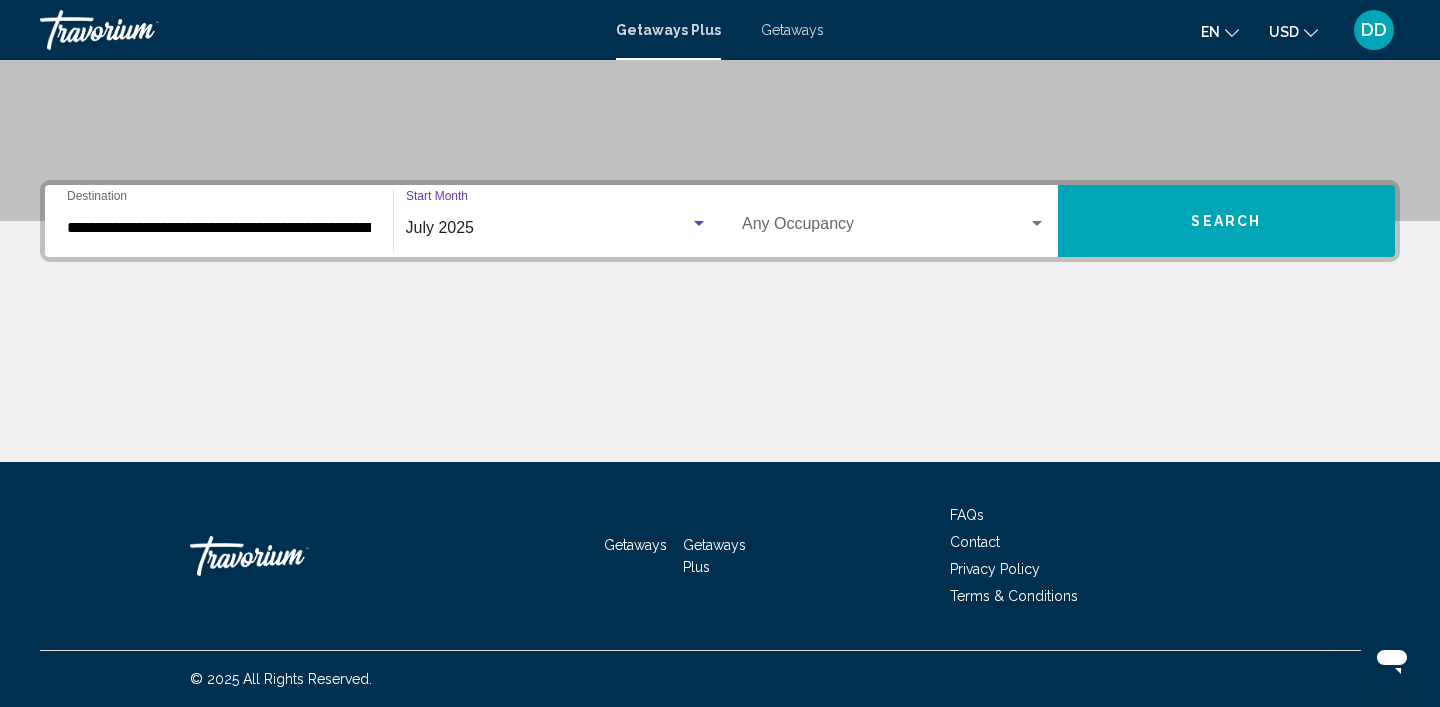 click at bounding box center [699, 224] 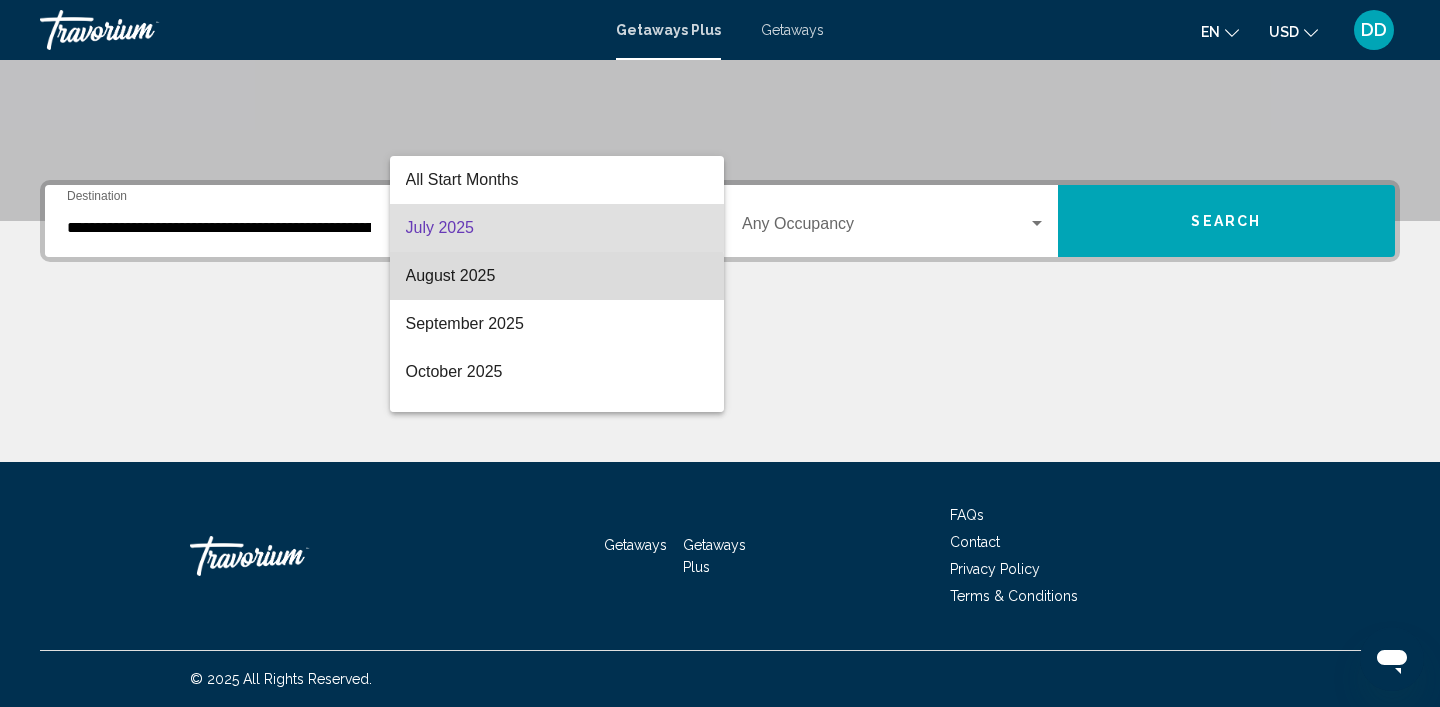 click on "August 2025" at bounding box center [557, 276] 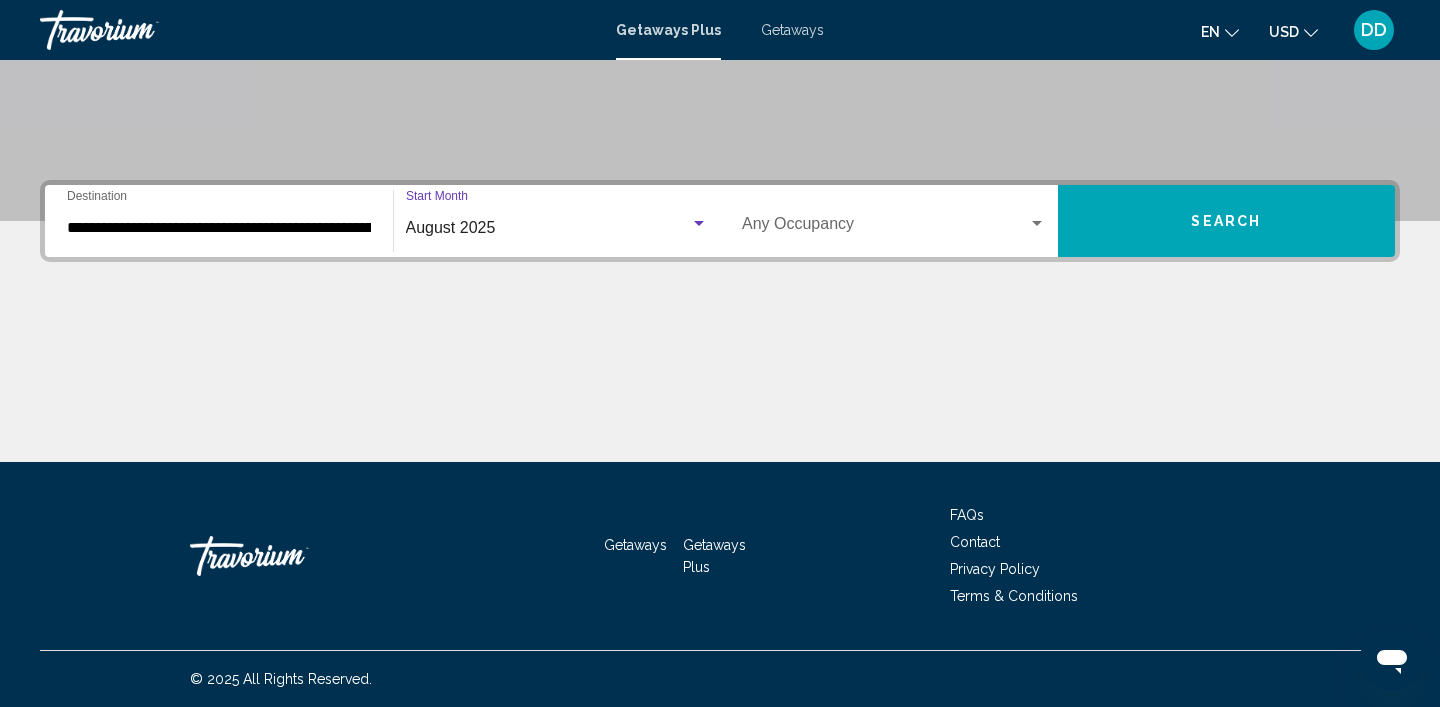 click at bounding box center (1037, 223) 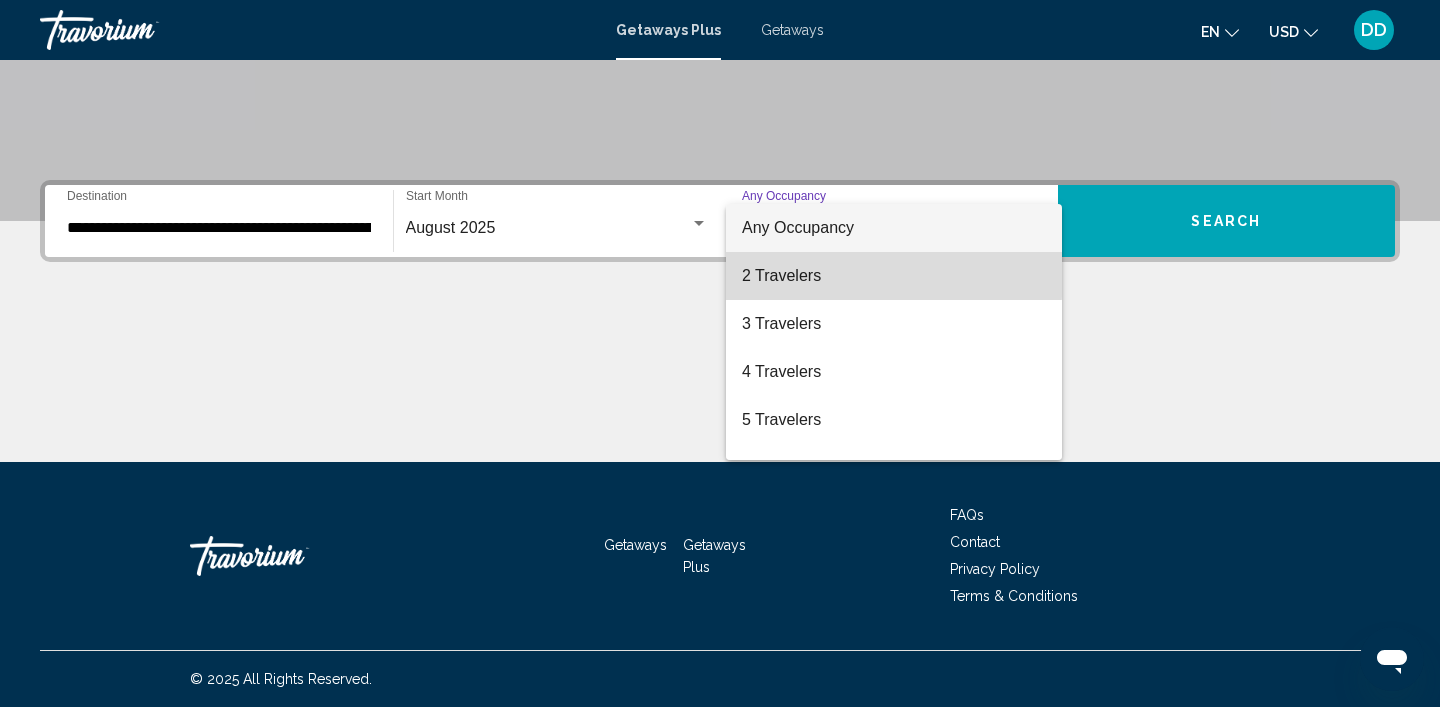 click on "2 Travelers" at bounding box center [894, 276] 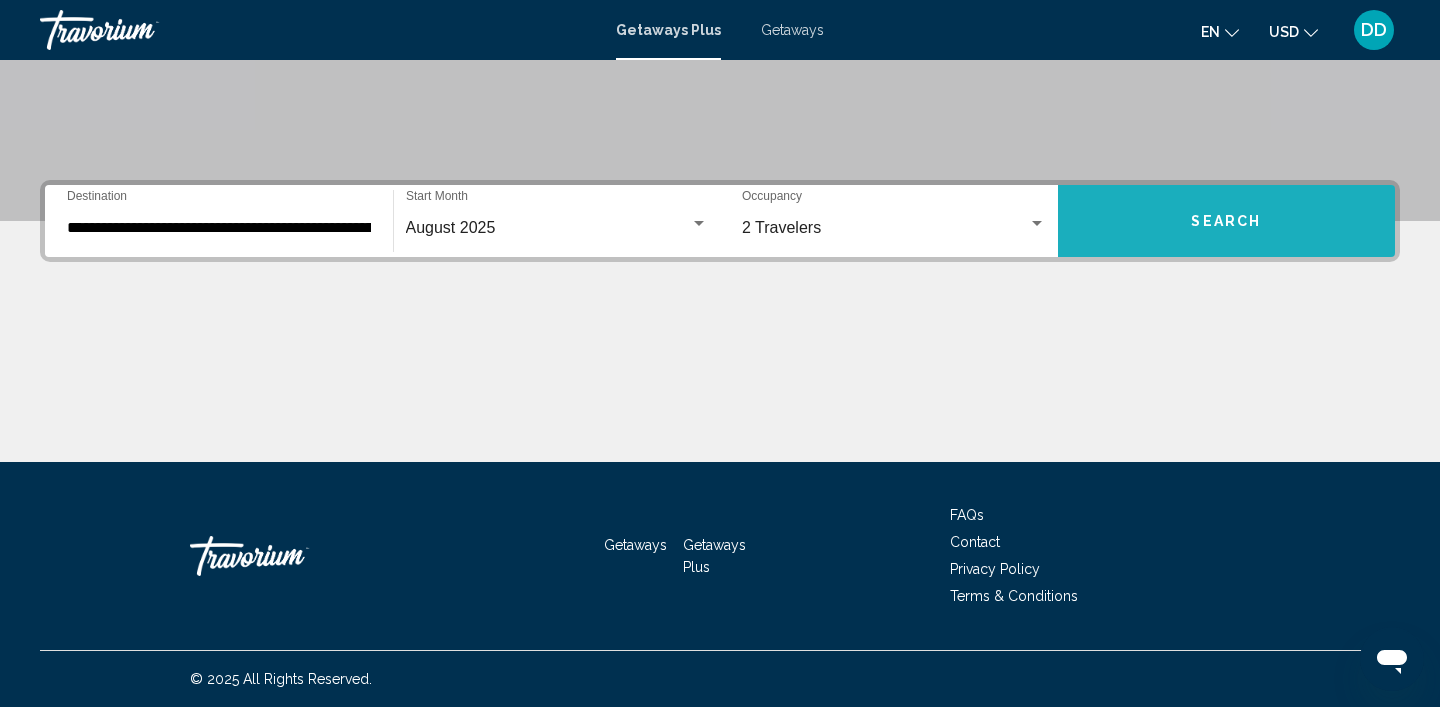 click on "Search" at bounding box center (1227, 221) 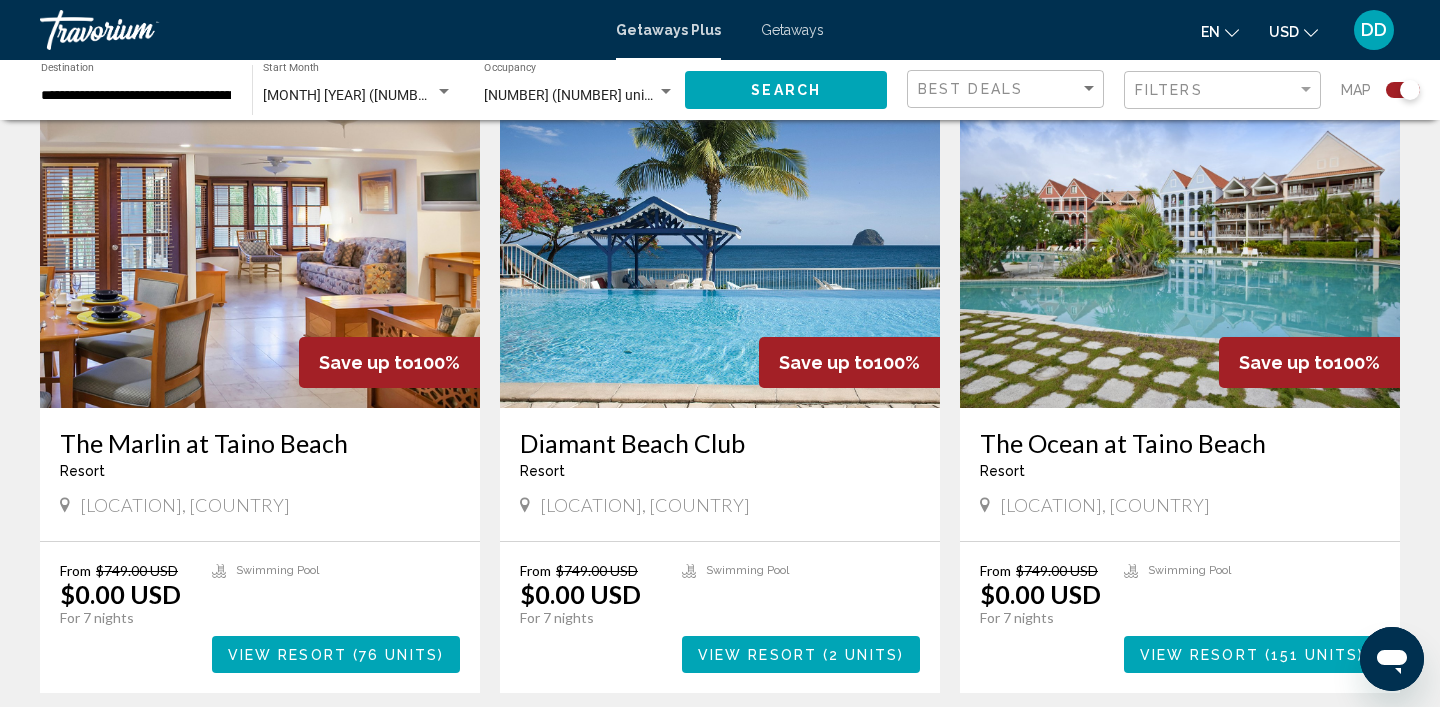 scroll, scrollTop: 1439, scrollLeft: 0, axis: vertical 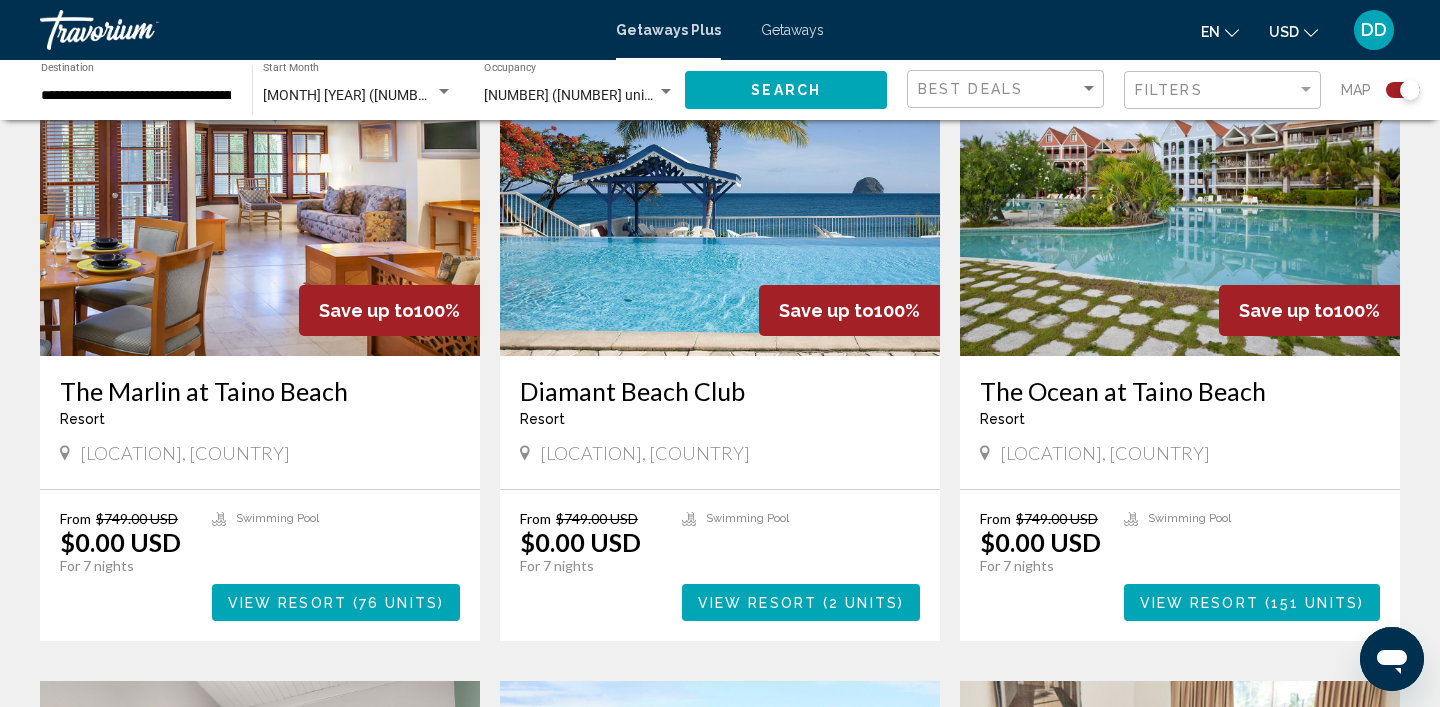 click on "View Resort" at bounding box center (757, 603) 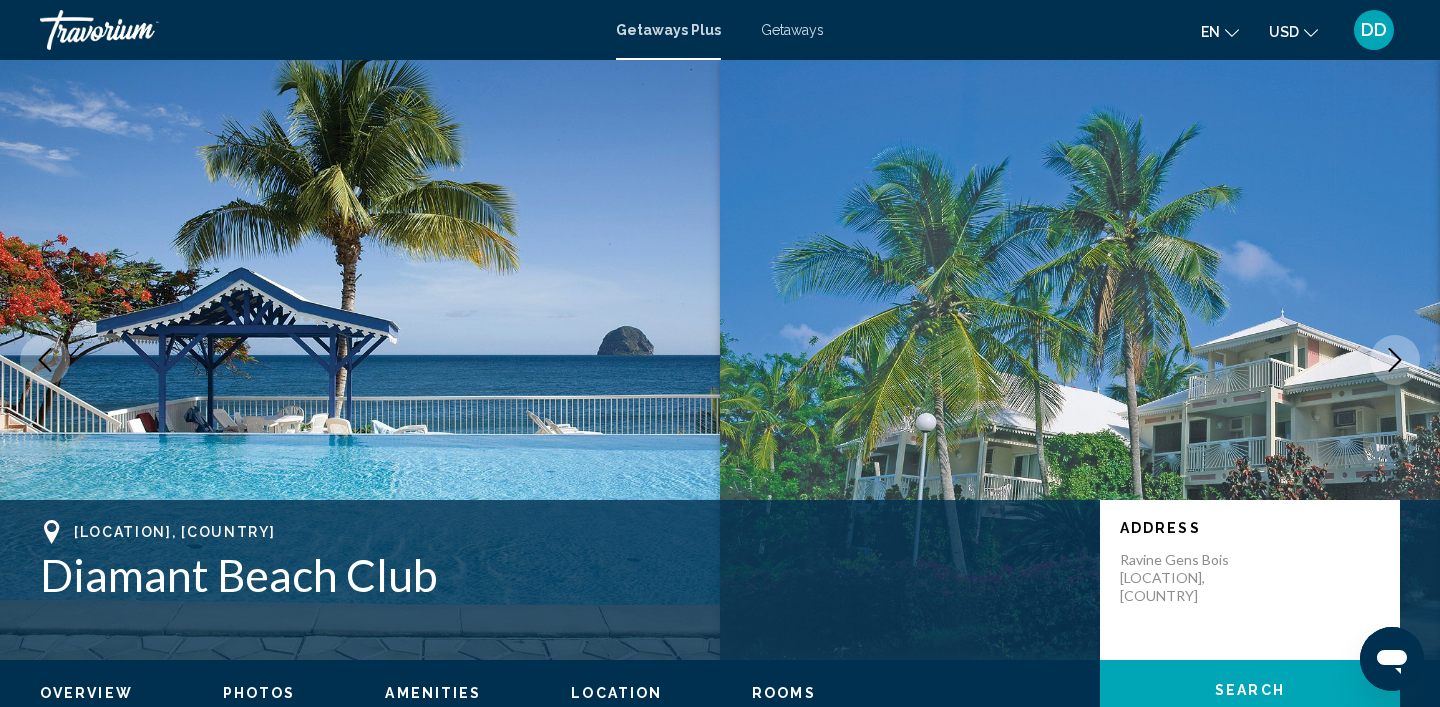scroll, scrollTop: 3, scrollLeft: 0, axis: vertical 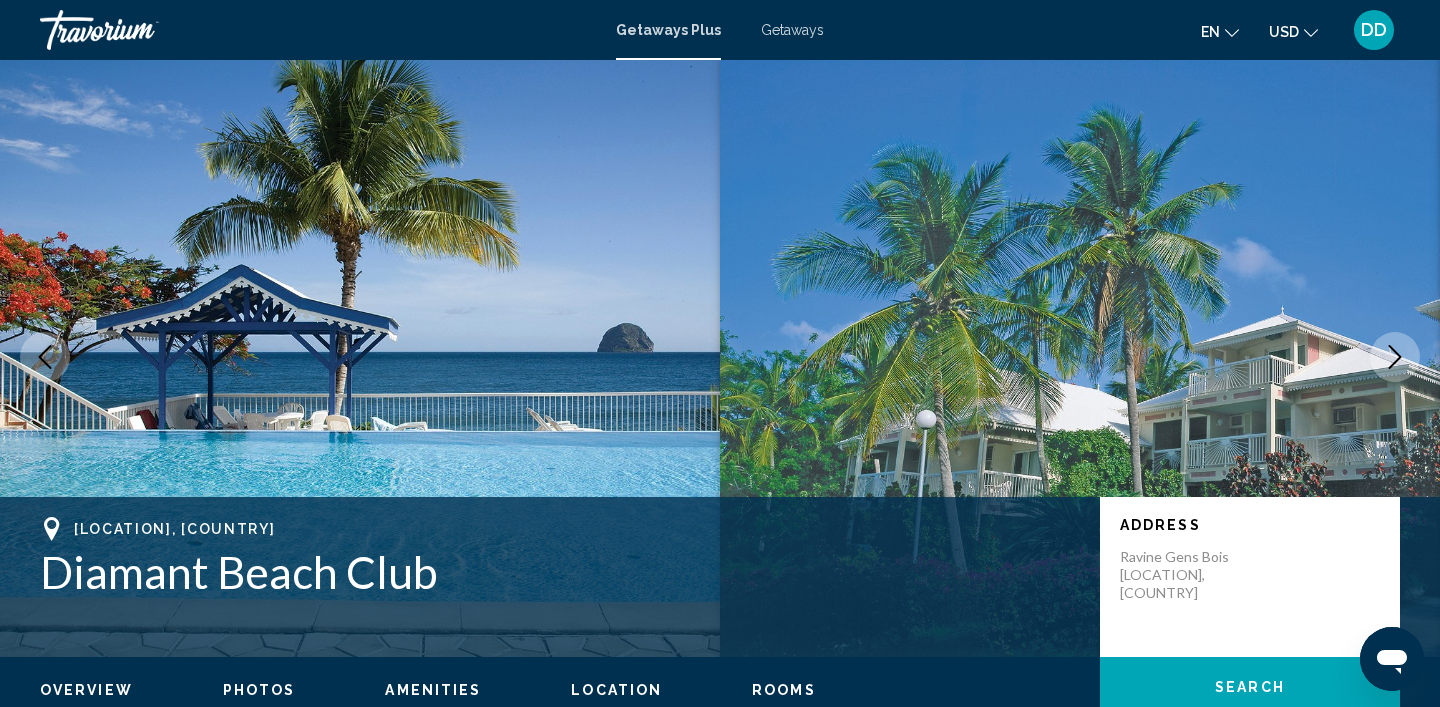 click 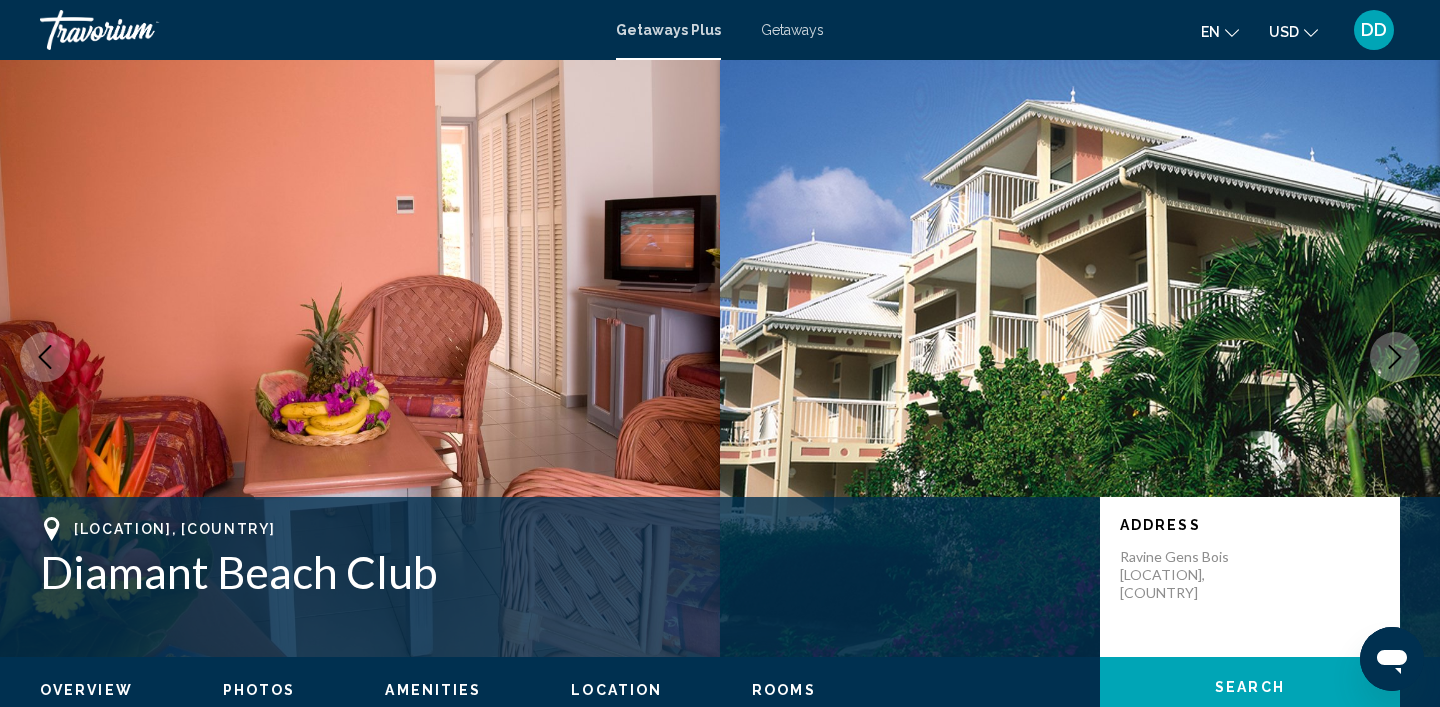 click 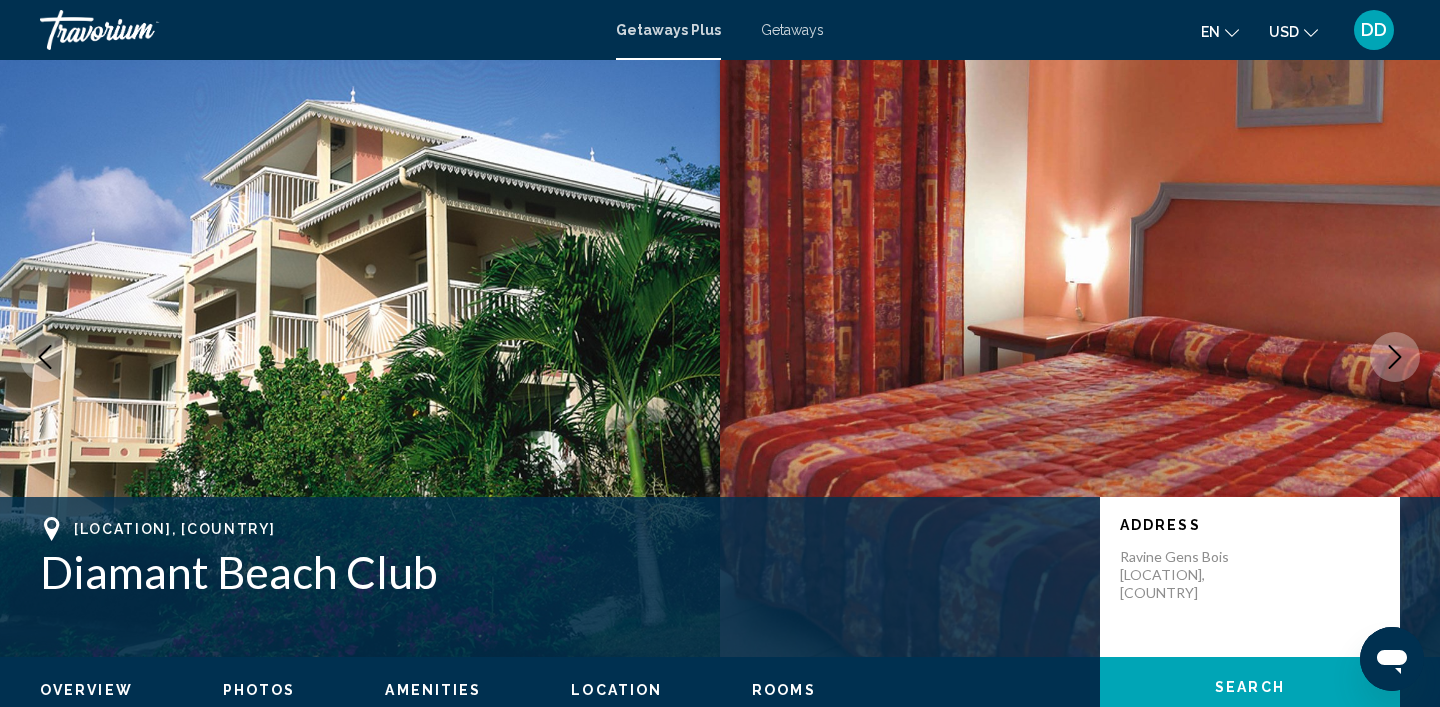 click 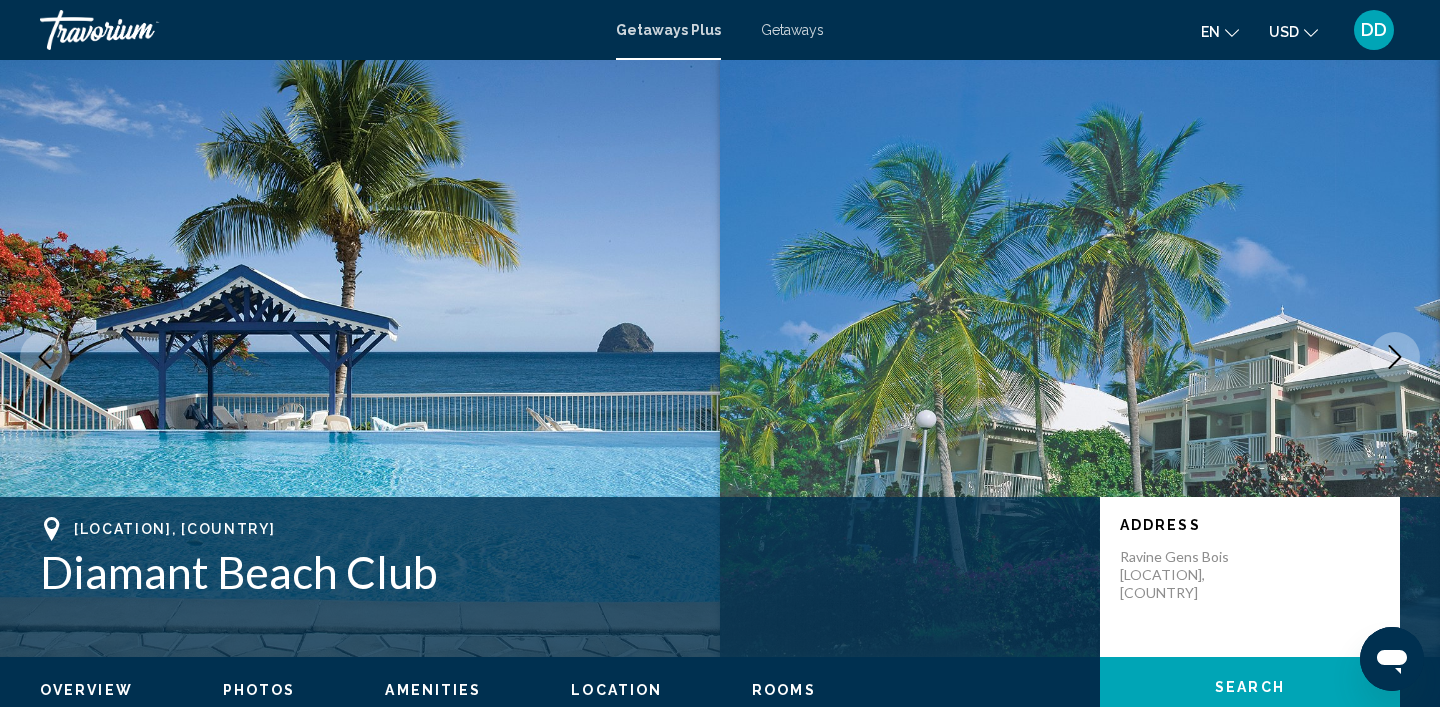 click at bounding box center [1080, 357] 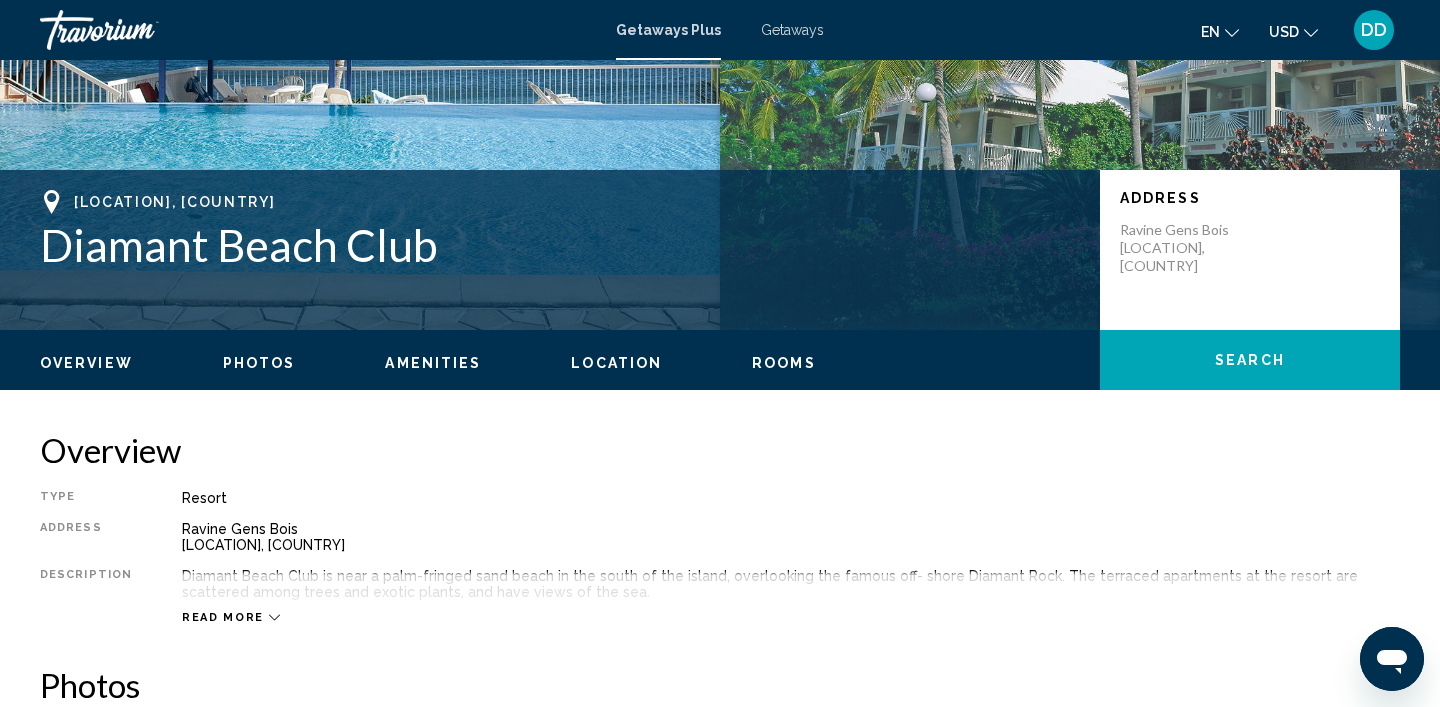 scroll, scrollTop: 336, scrollLeft: 0, axis: vertical 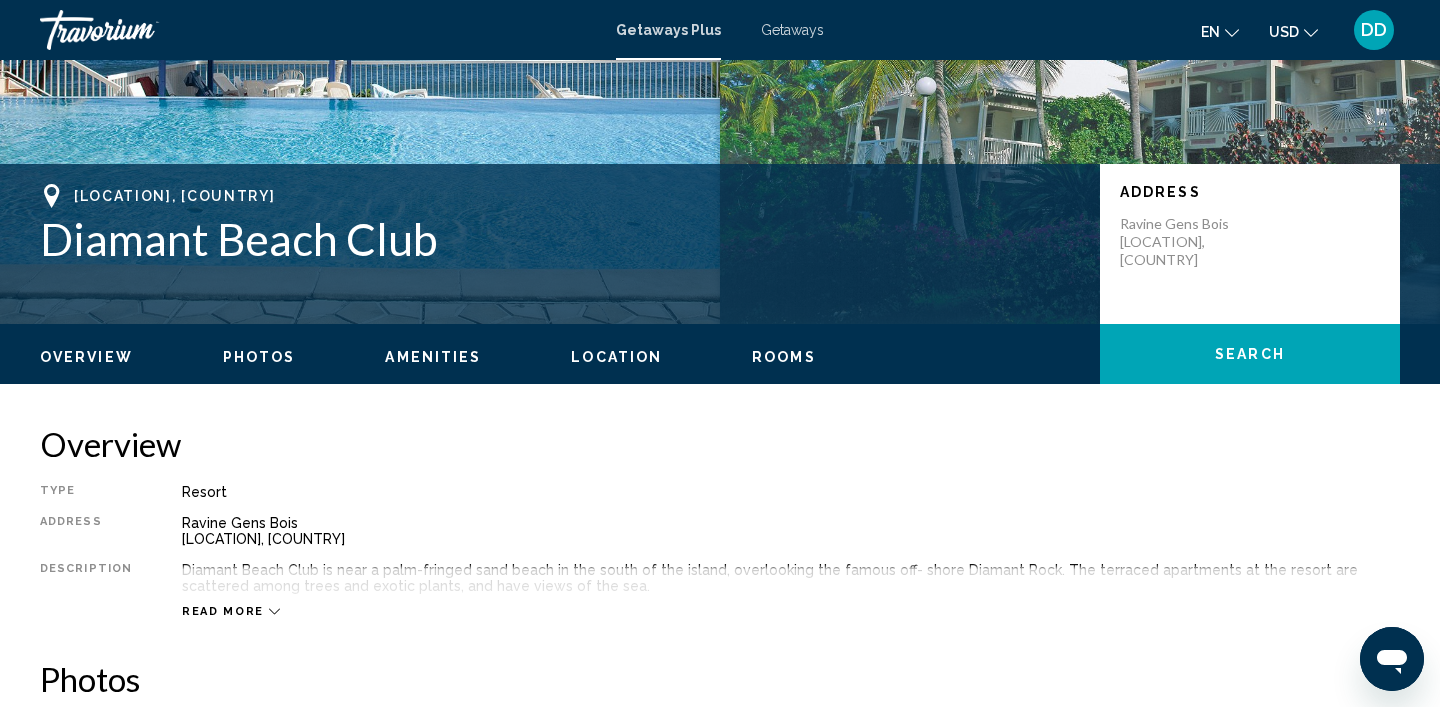 click on "Photos" at bounding box center (259, 357) 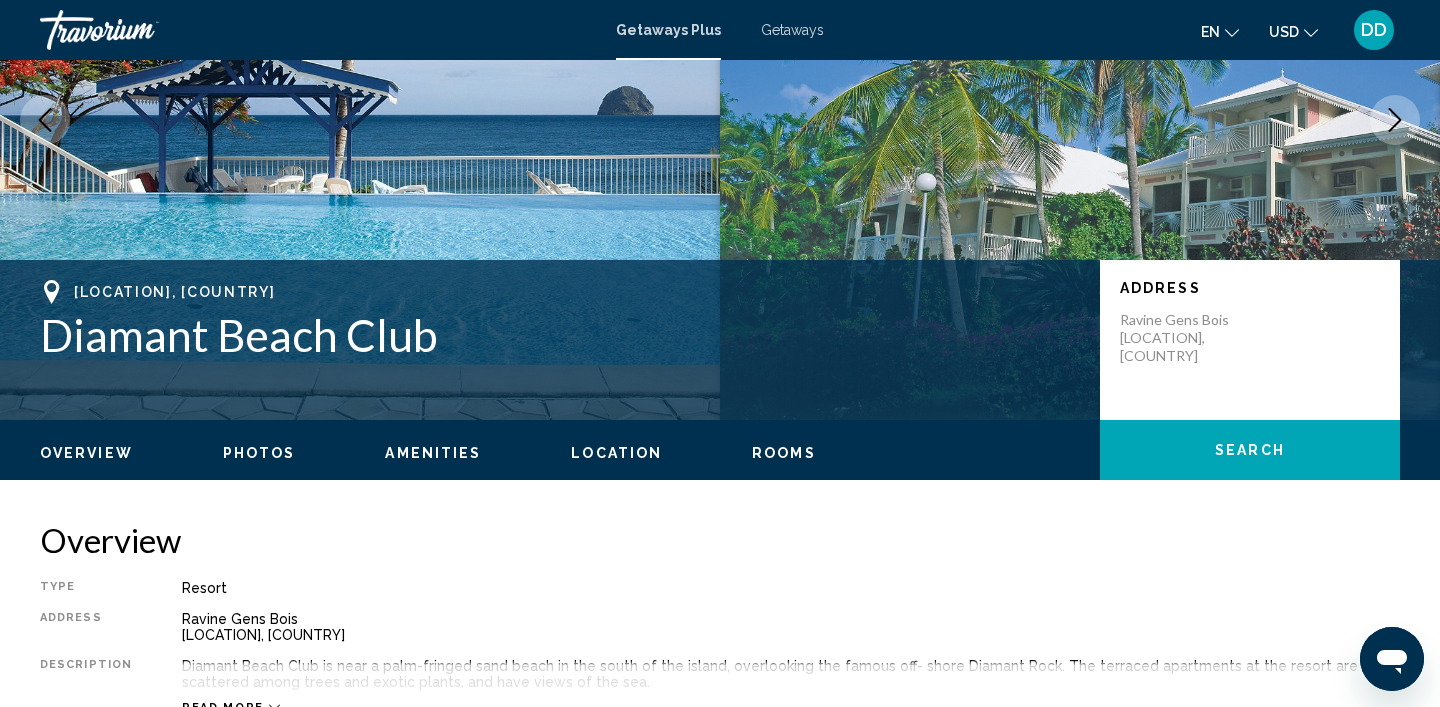 scroll, scrollTop: 239, scrollLeft: 0, axis: vertical 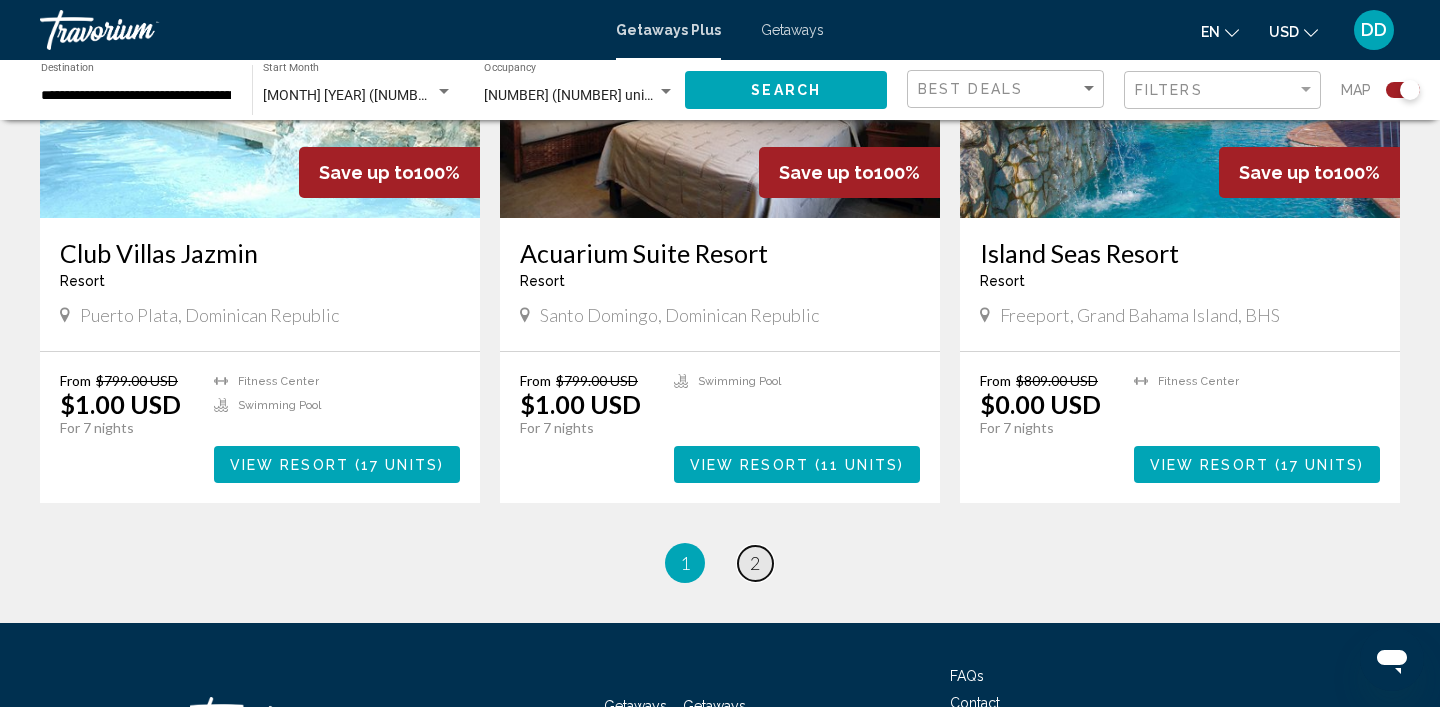 click on "2" at bounding box center (755, 563) 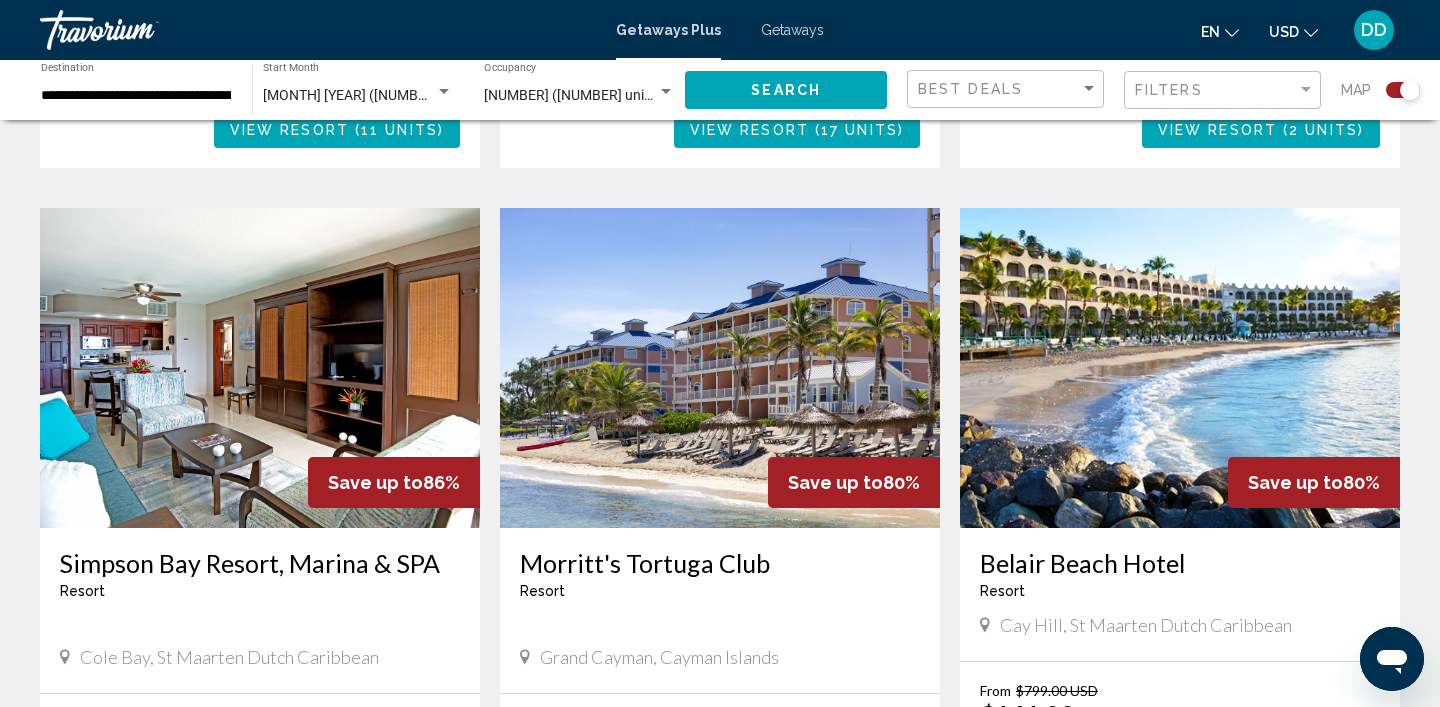 scroll, scrollTop: 1334, scrollLeft: 0, axis: vertical 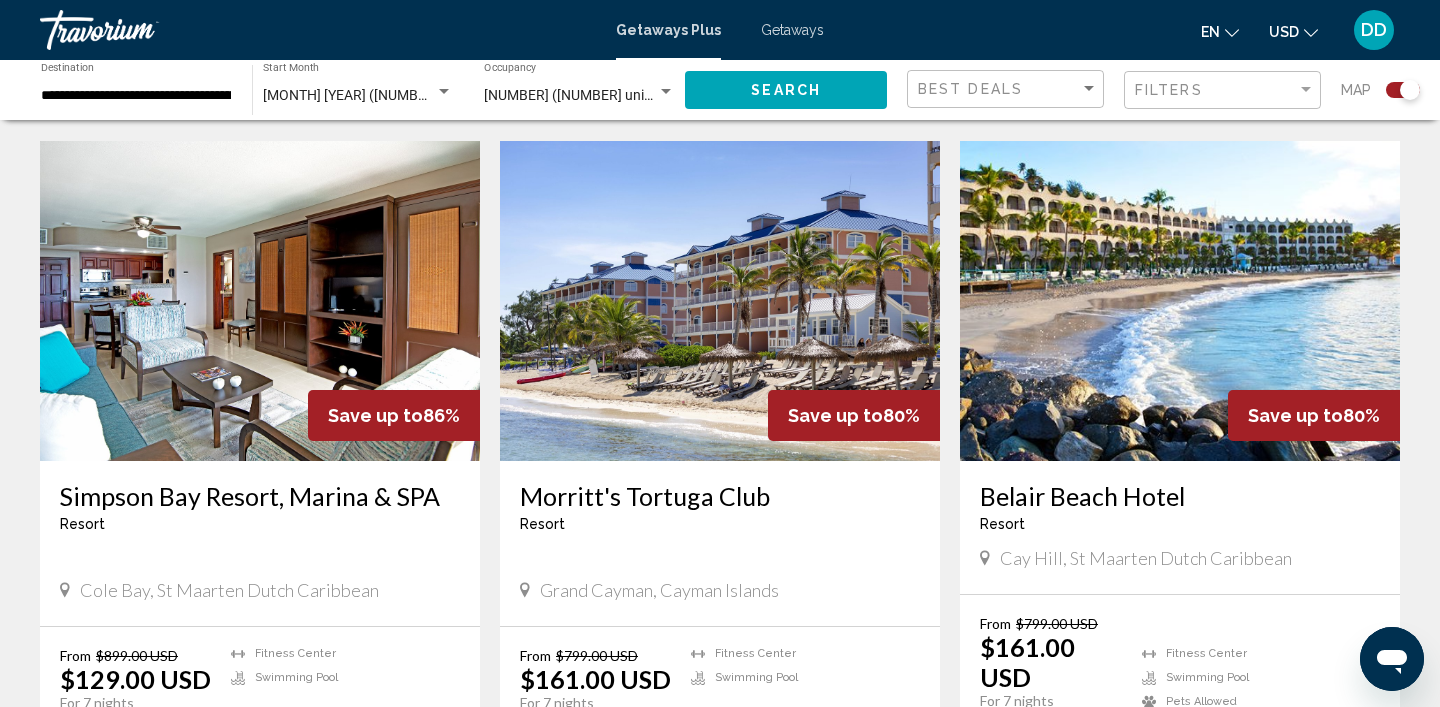 click on "Fitness Center" at bounding box center (755, 653) 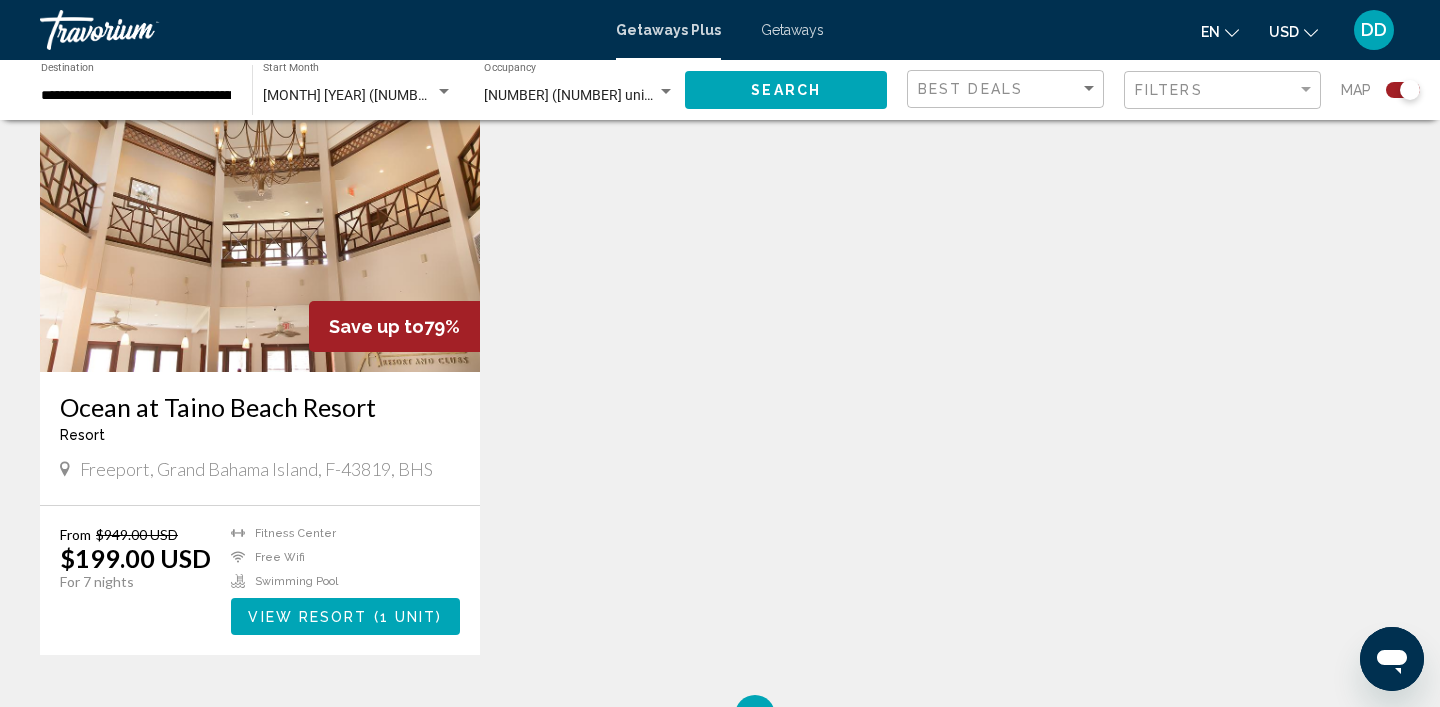 scroll, scrollTop: 2774, scrollLeft: 0, axis: vertical 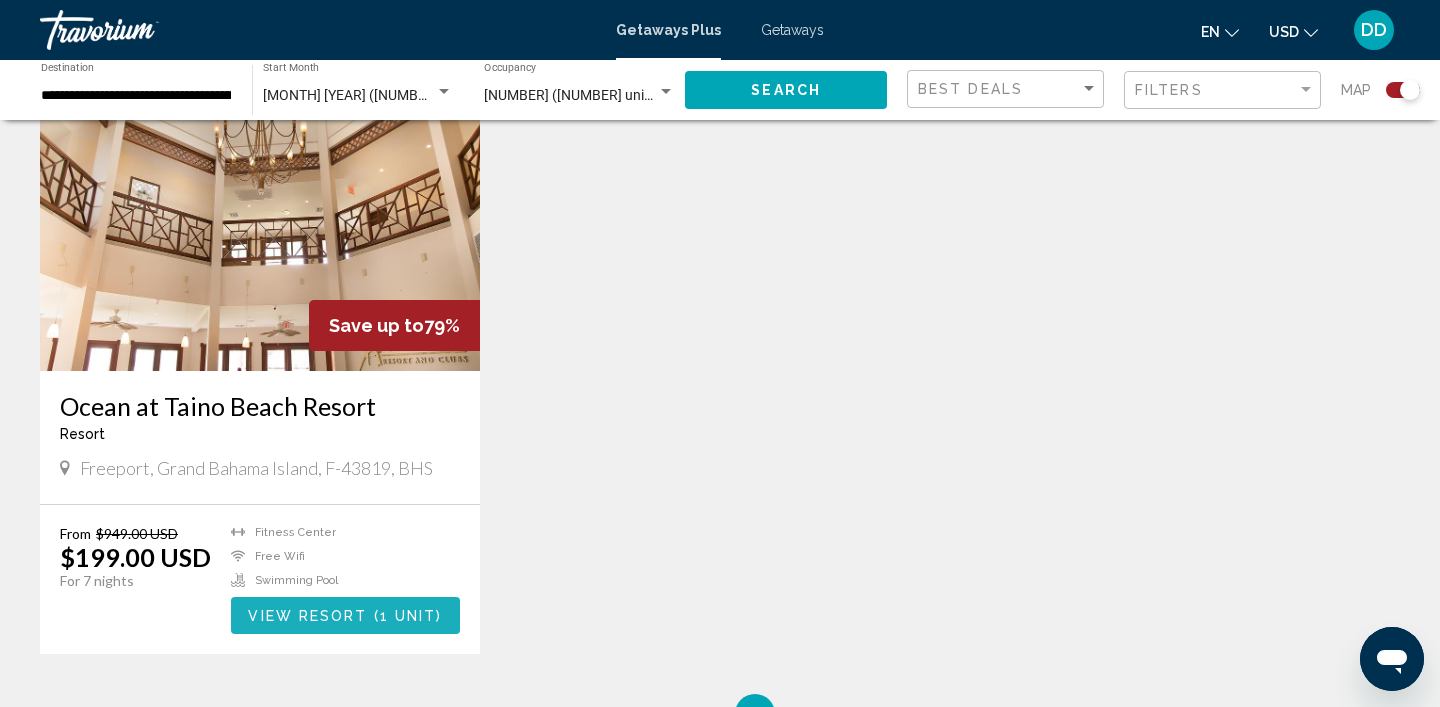 click on "View Resort    ( 1 unit )" at bounding box center (345, 615) 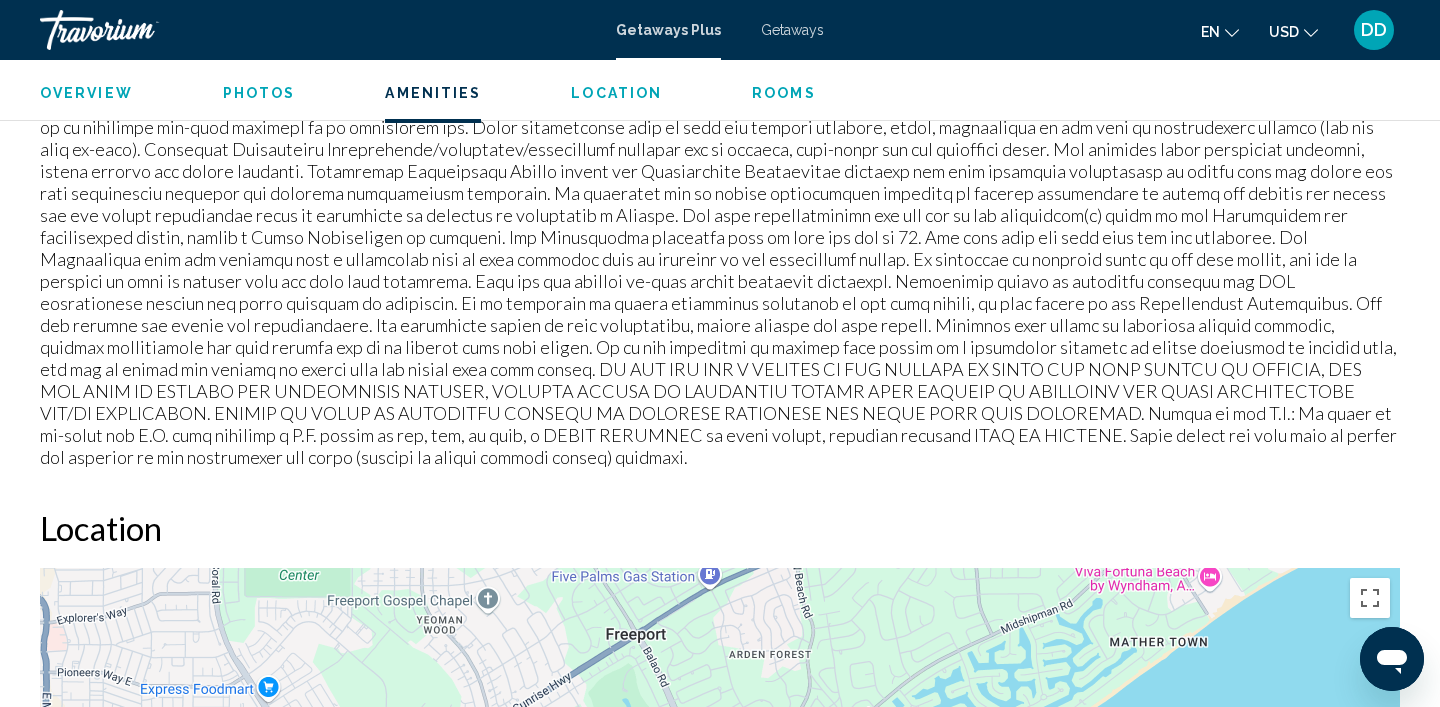 scroll, scrollTop: 0, scrollLeft: 0, axis: both 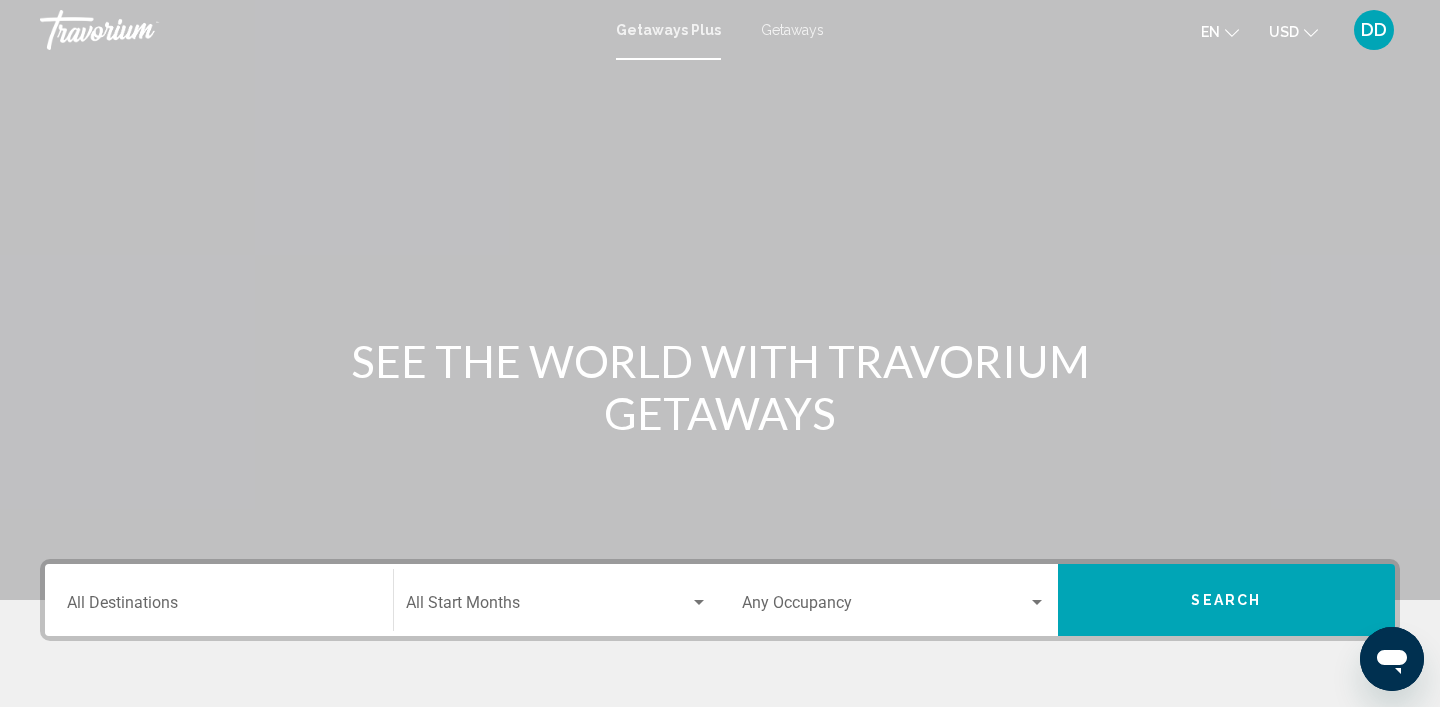 click on "Destination All Destinations" at bounding box center (219, 607) 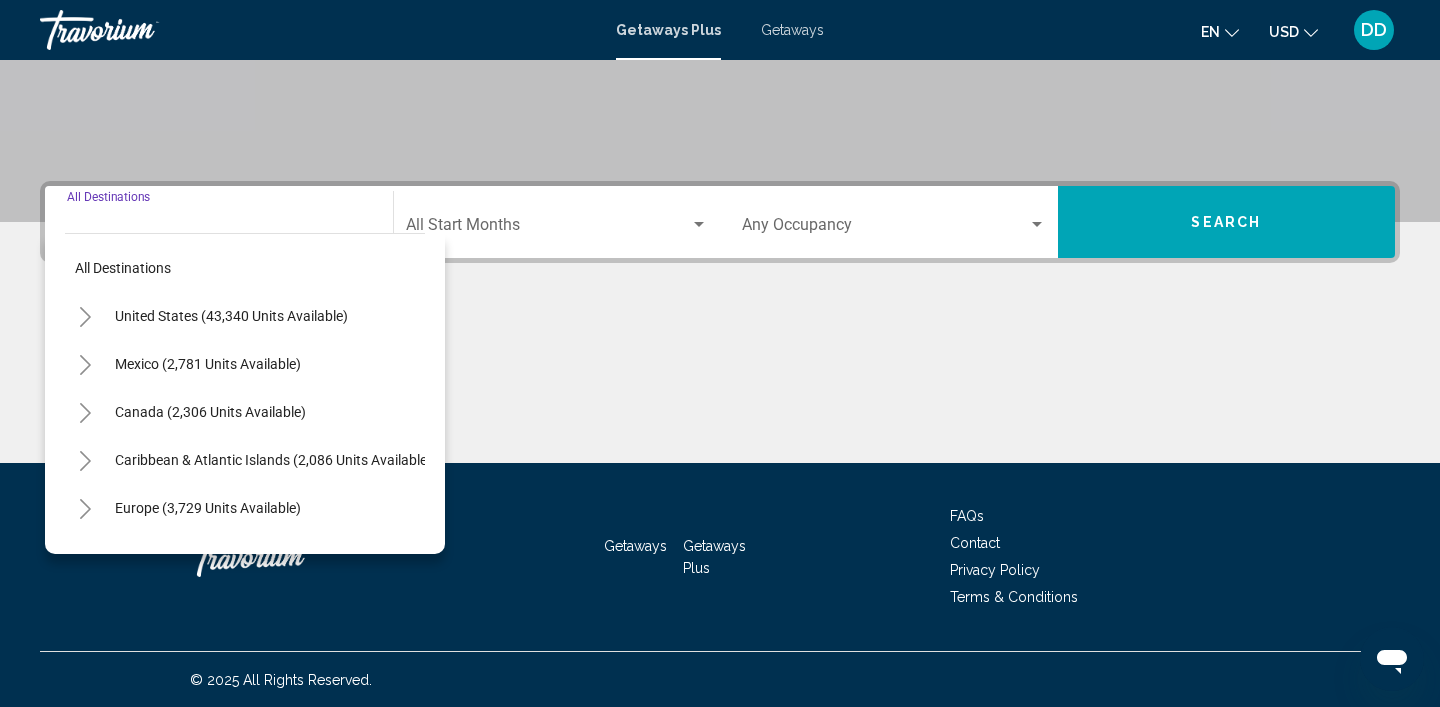 scroll, scrollTop: 379, scrollLeft: 0, axis: vertical 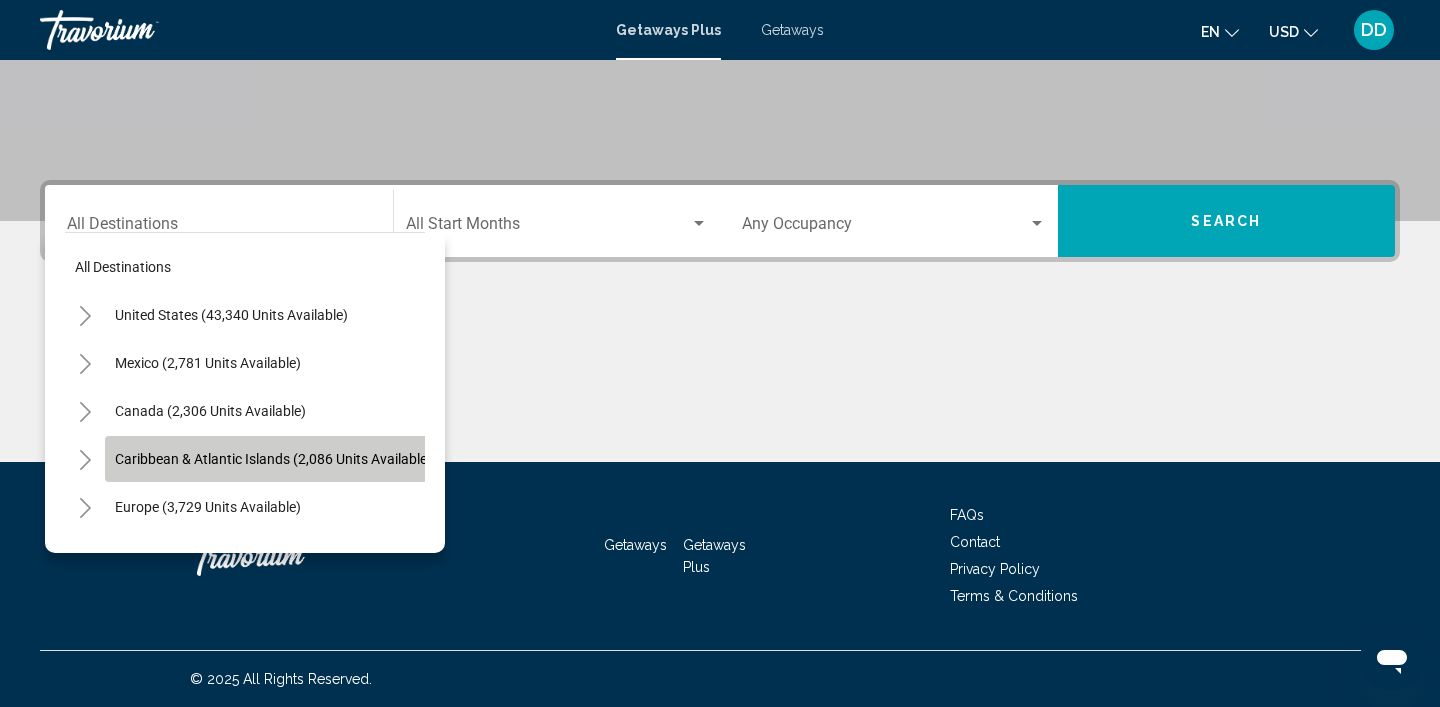 click on "Caribbean & Atlantic Islands (2,086 units available)" 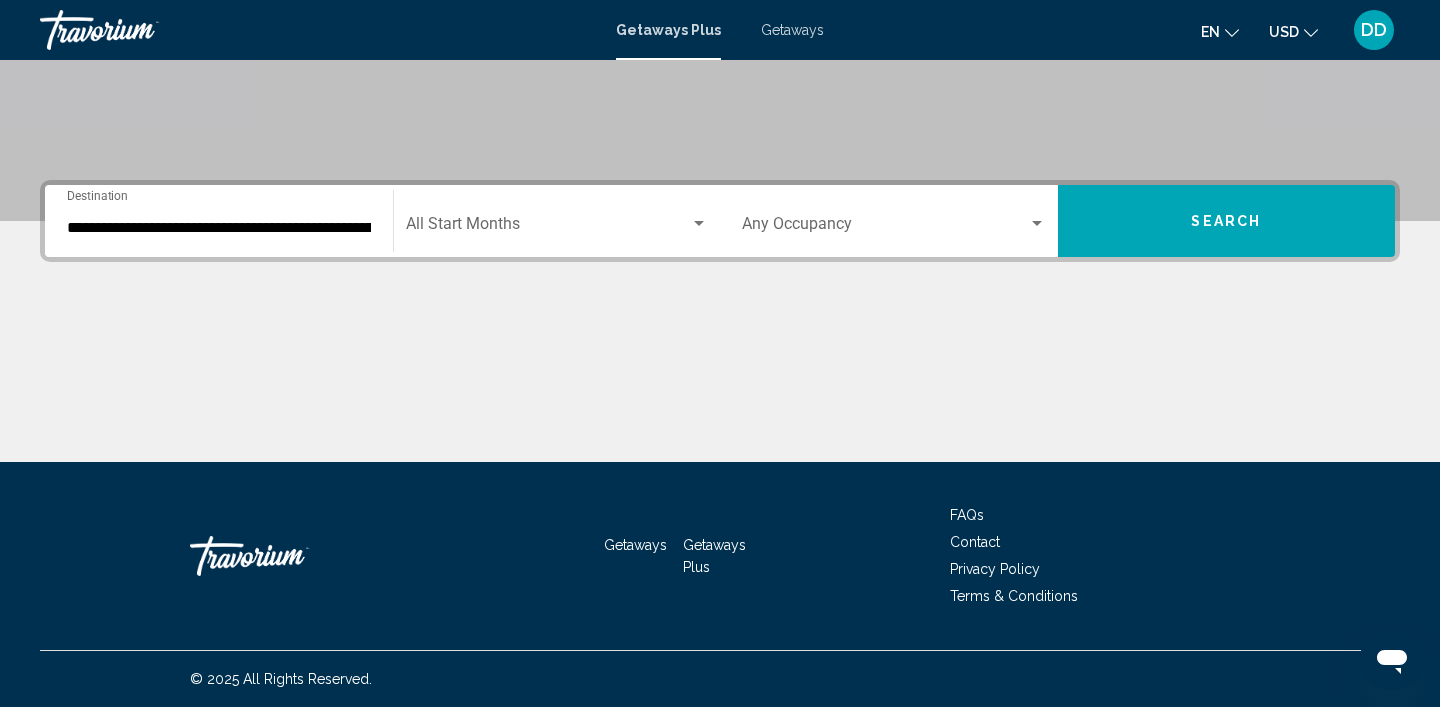 click on "Start Month All Start Months" 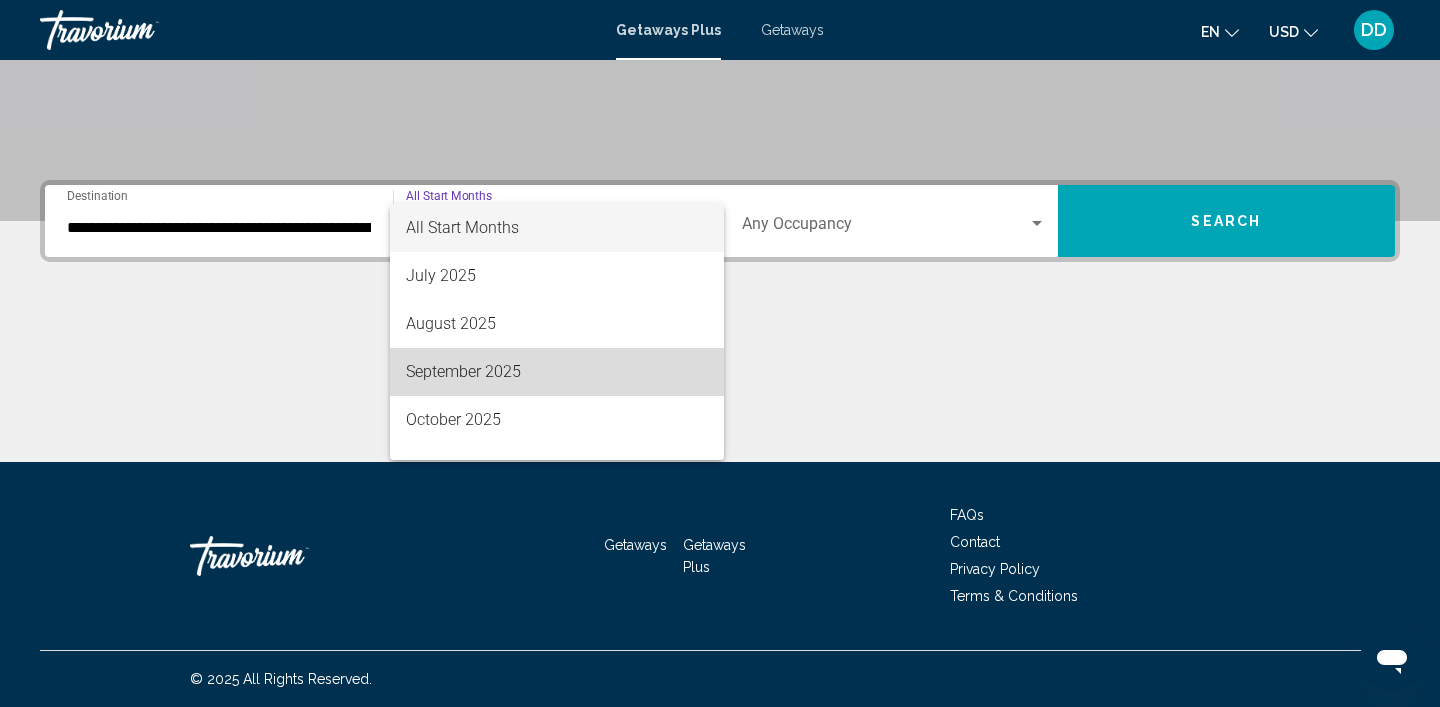 click on "September 2025" at bounding box center [557, 372] 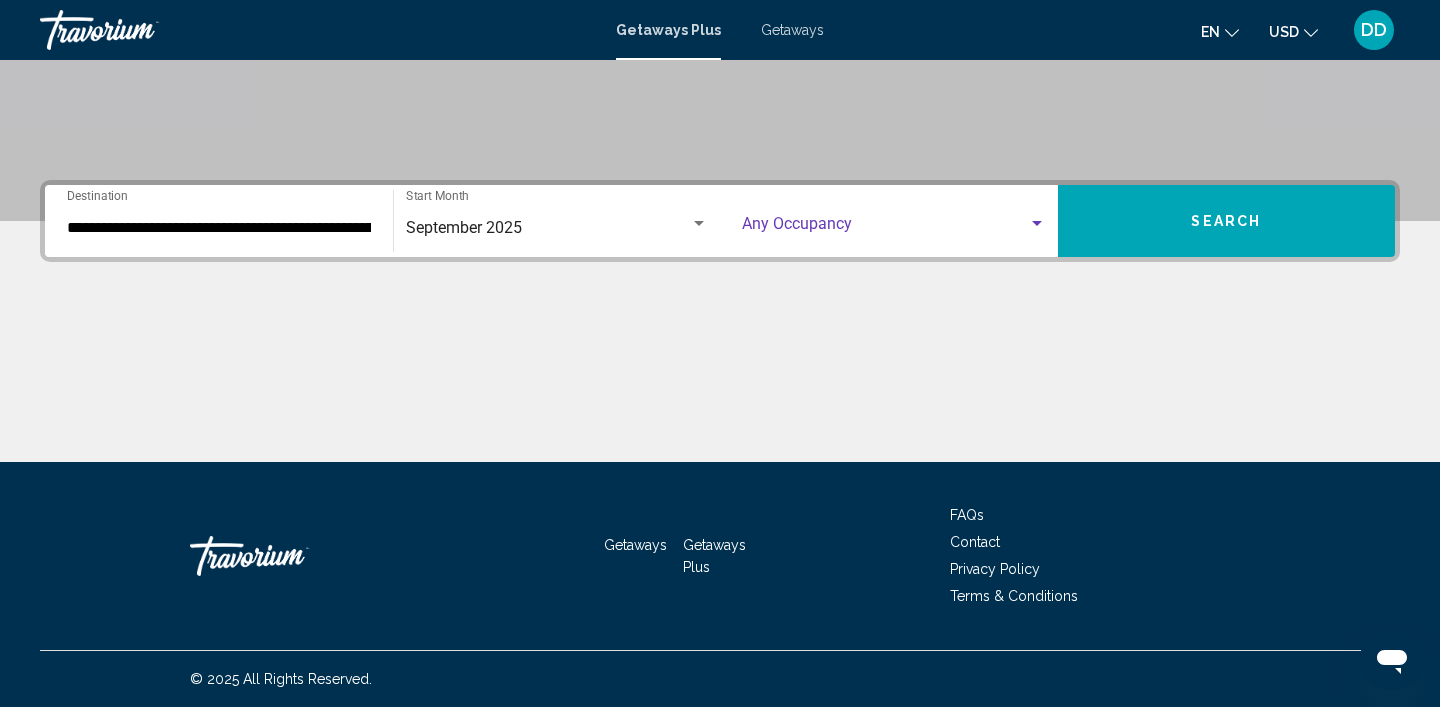 click at bounding box center [1037, 224] 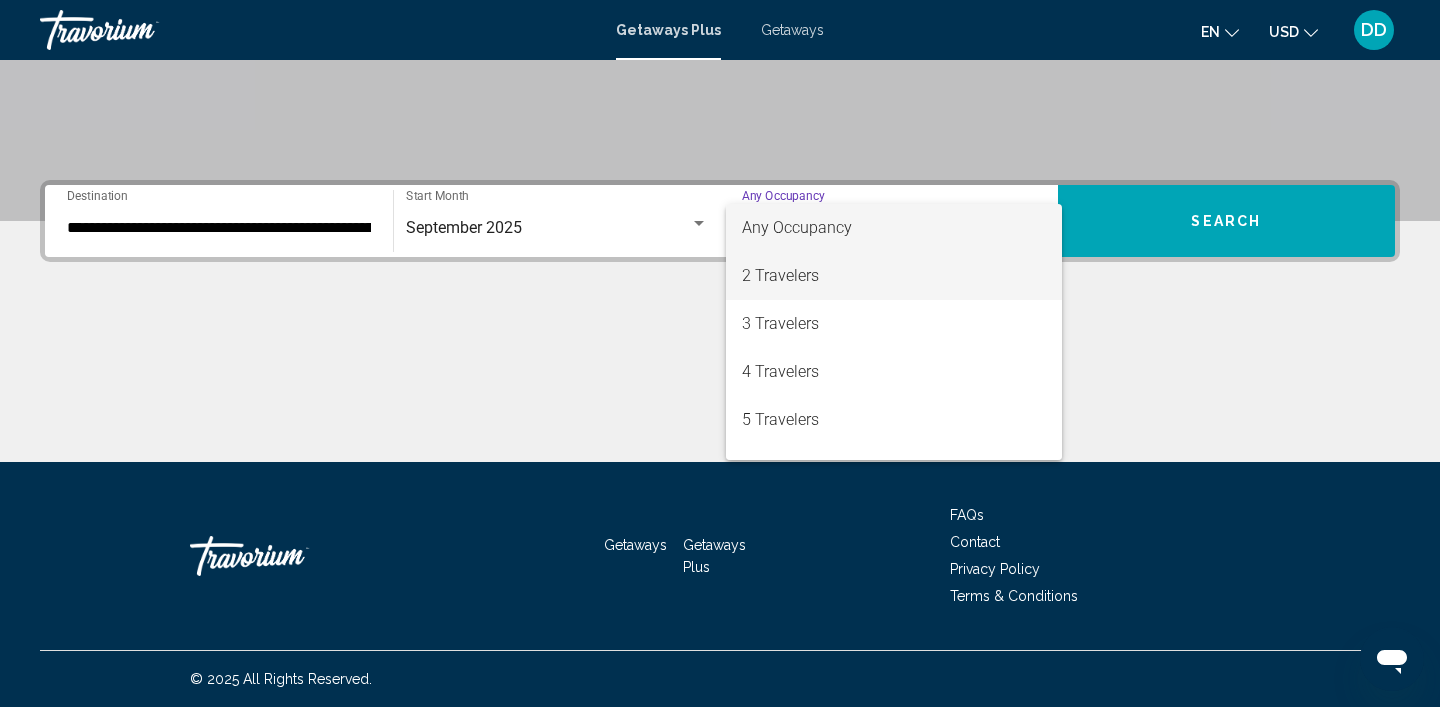 click on "2 Travelers" at bounding box center (894, 276) 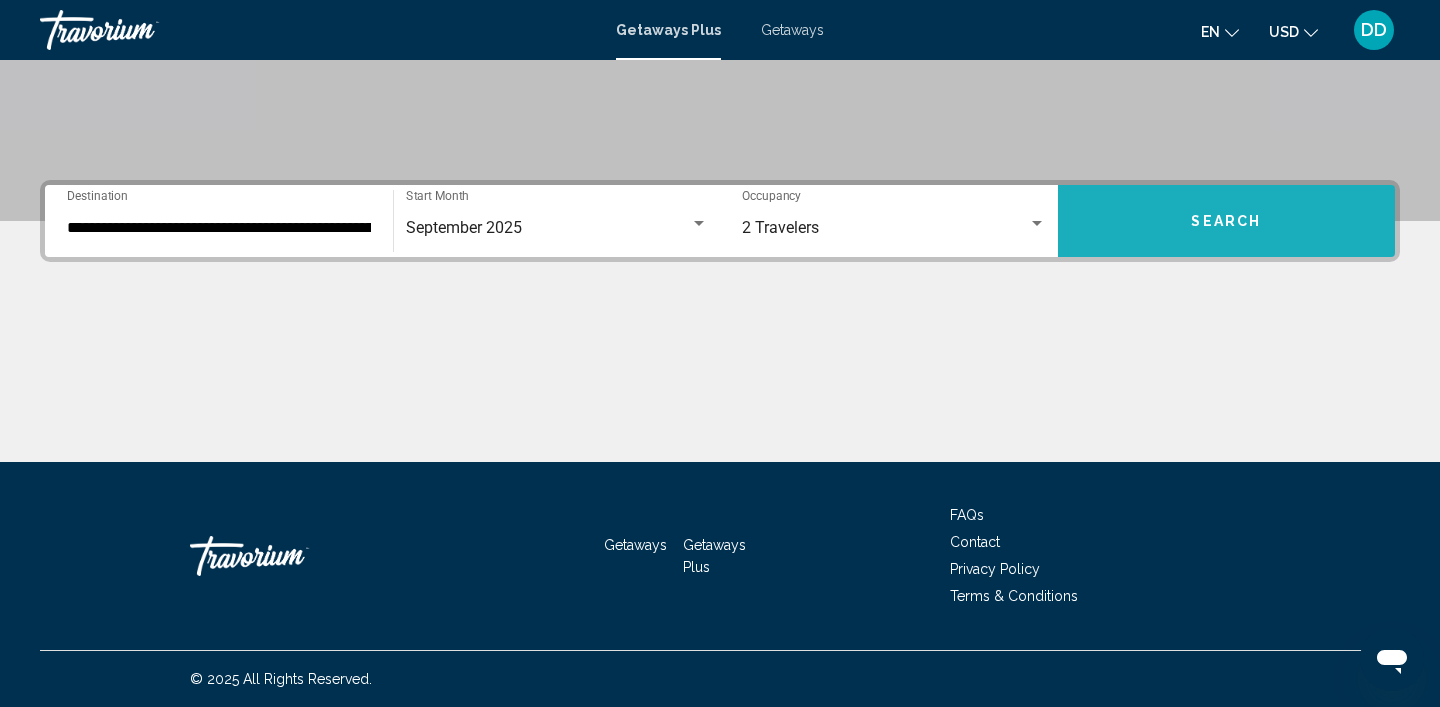 click on "Search" at bounding box center [1226, 222] 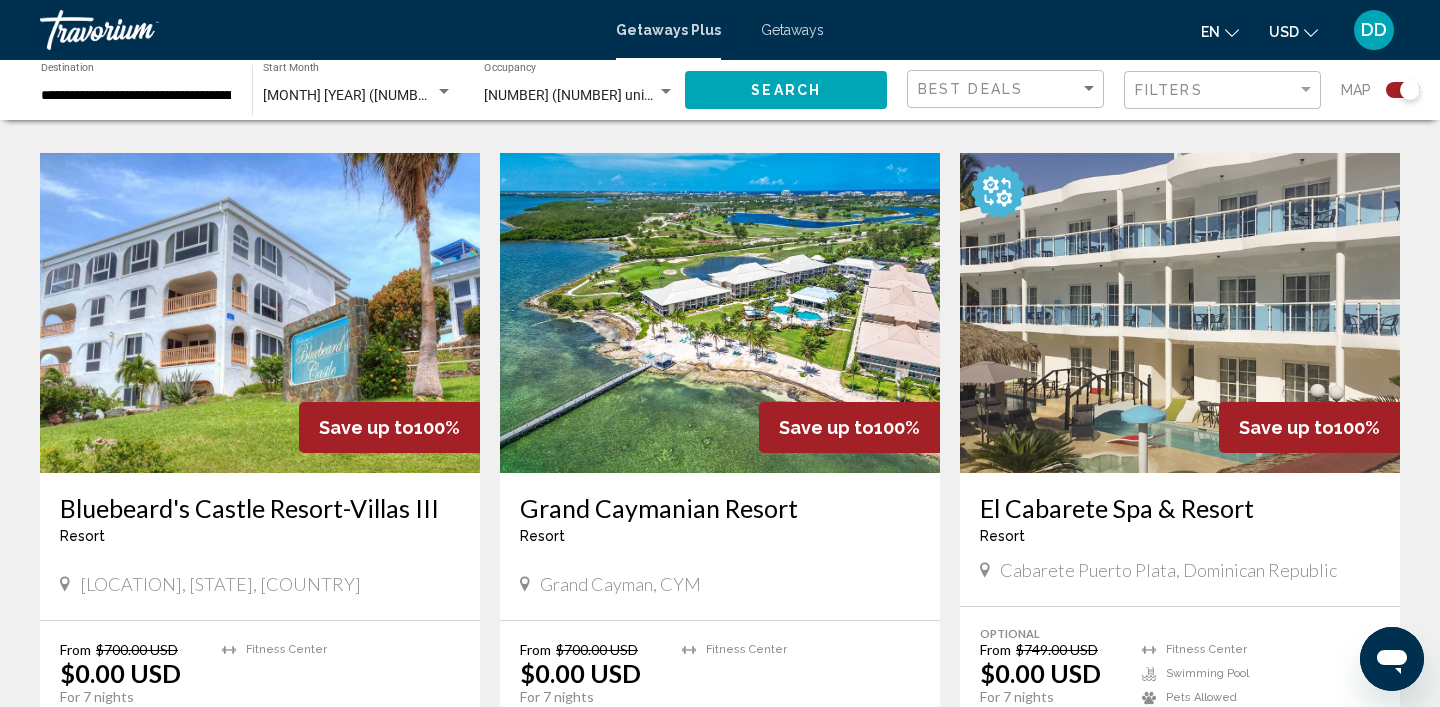scroll, scrollTop: 1353, scrollLeft: 0, axis: vertical 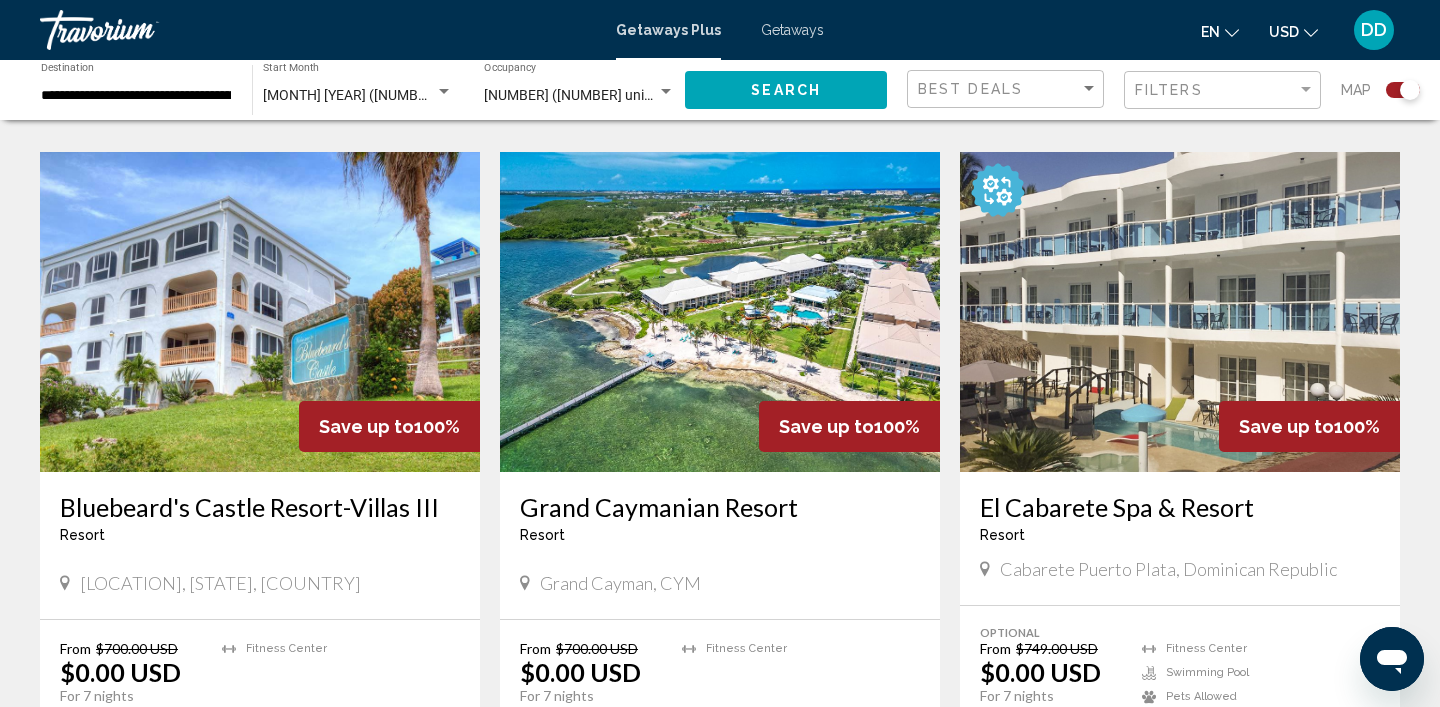 click on "Optional All-Inclusive" at bounding box center (1175, 190) 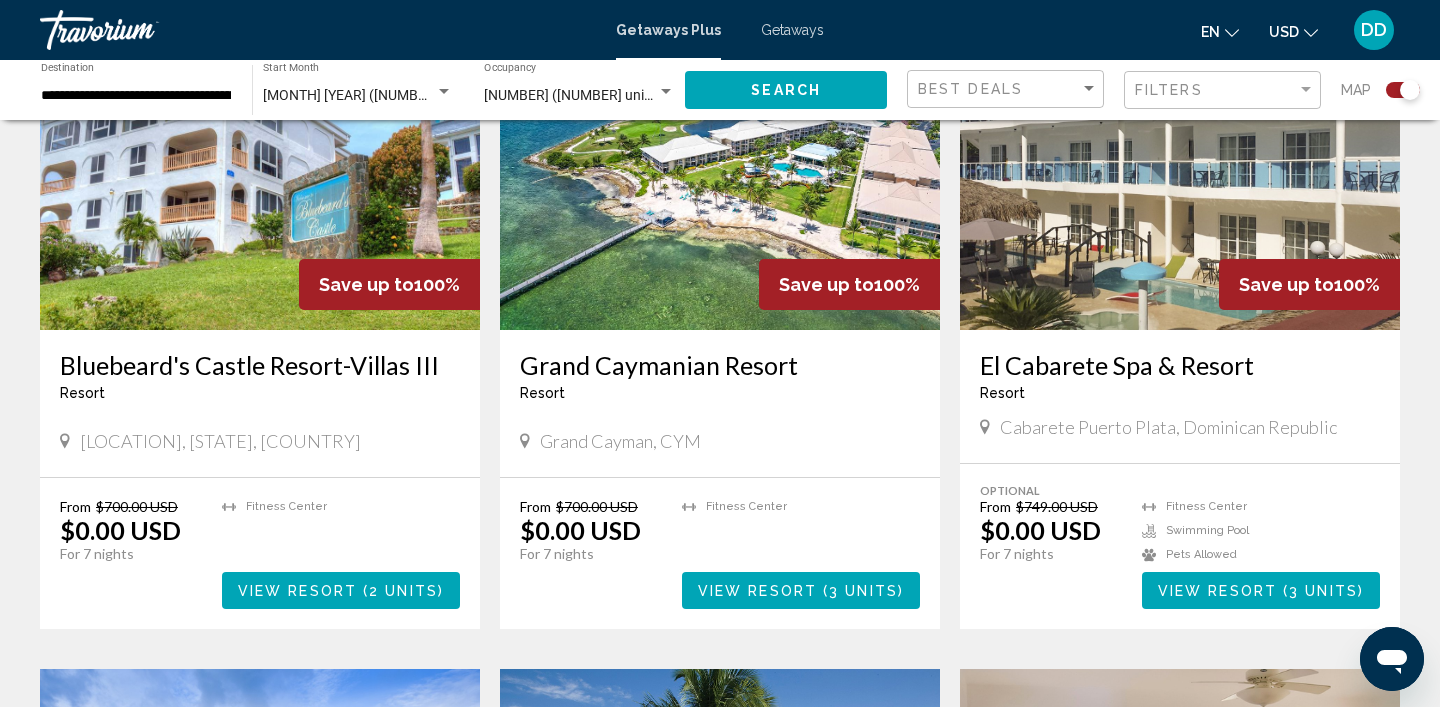scroll, scrollTop: 1501, scrollLeft: 0, axis: vertical 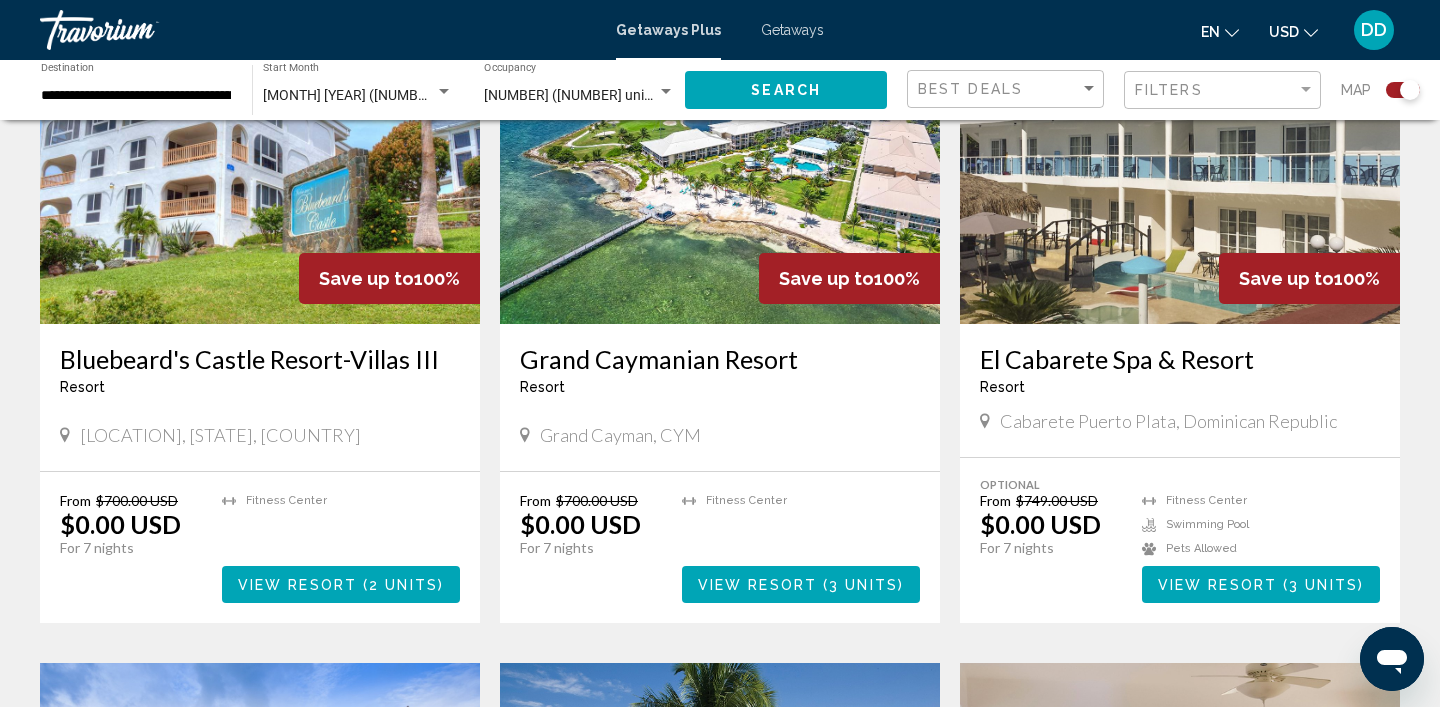 click on "Grand Caymanian Resort" at bounding box center (720, 359) 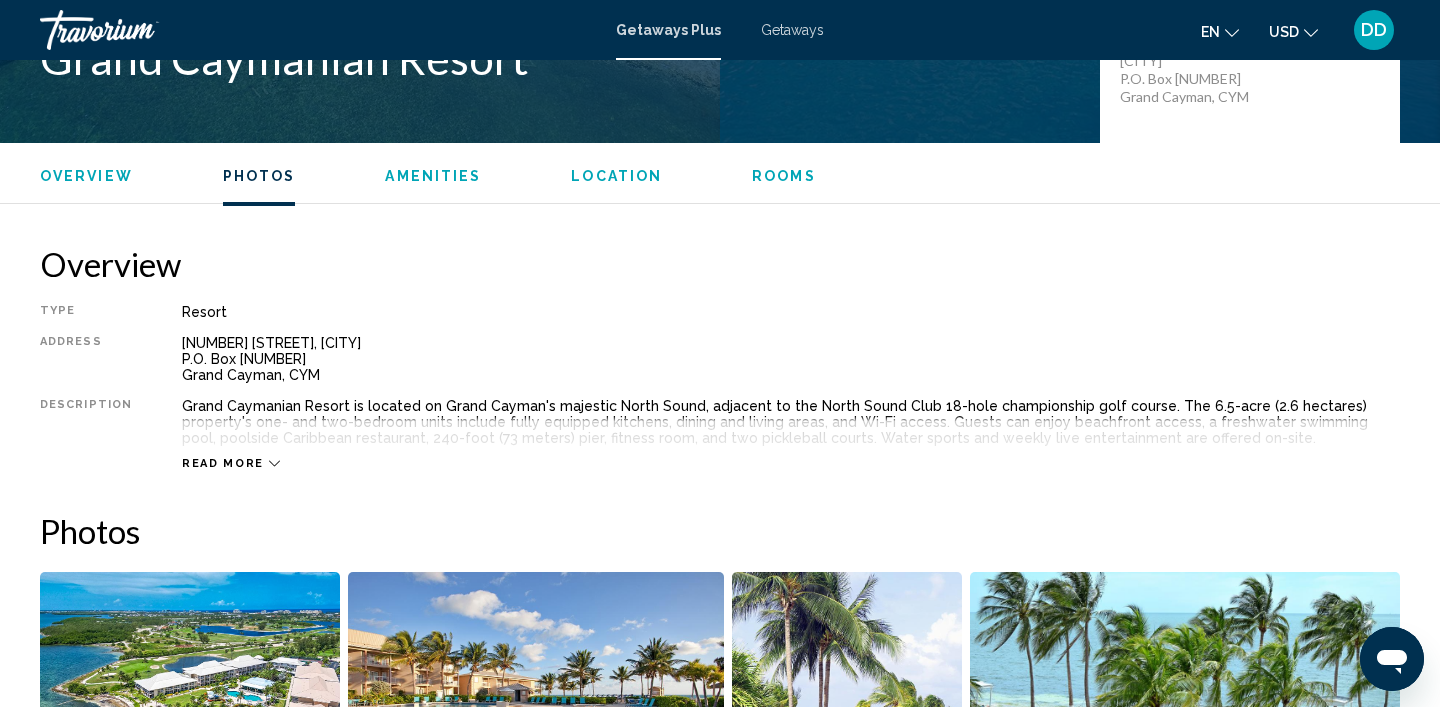 scroll, scrollTop: 0, scrollLeft: 0, axis: both 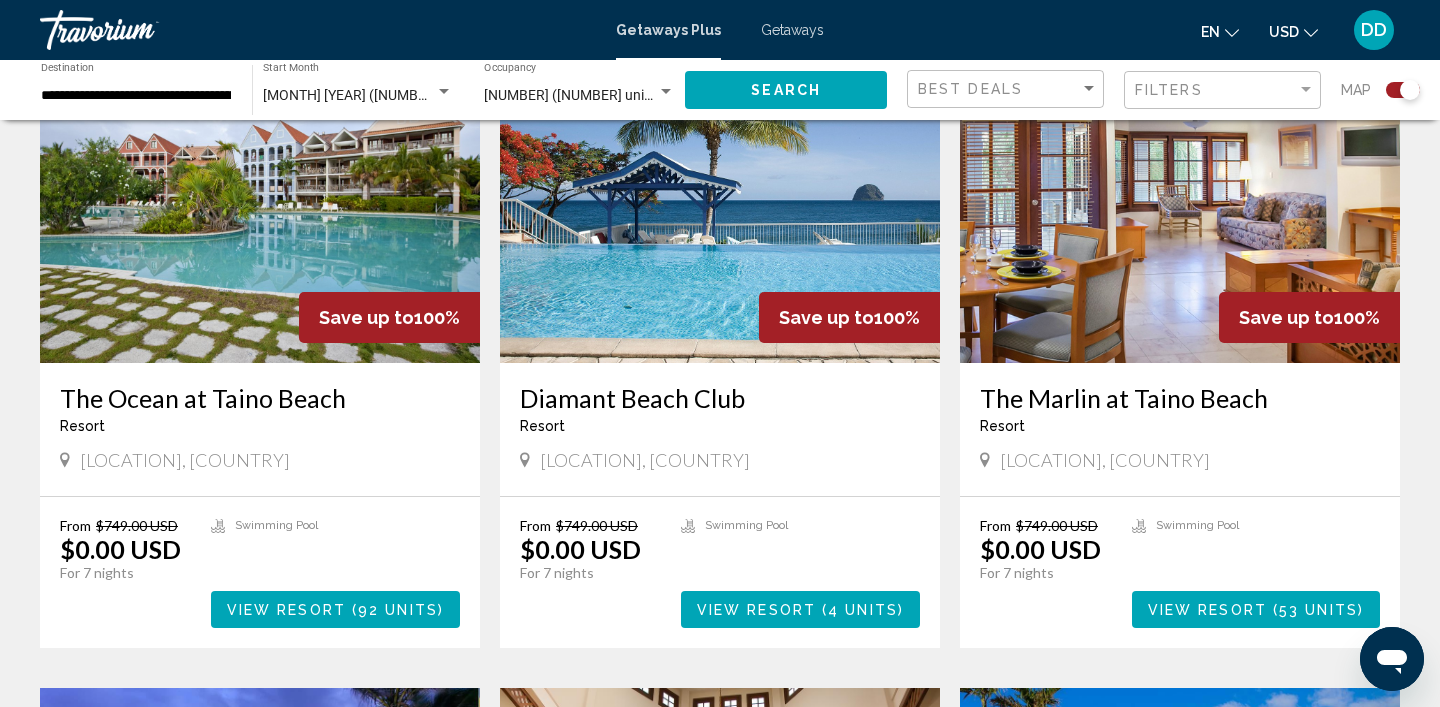 click at bounding box center (720, 203) 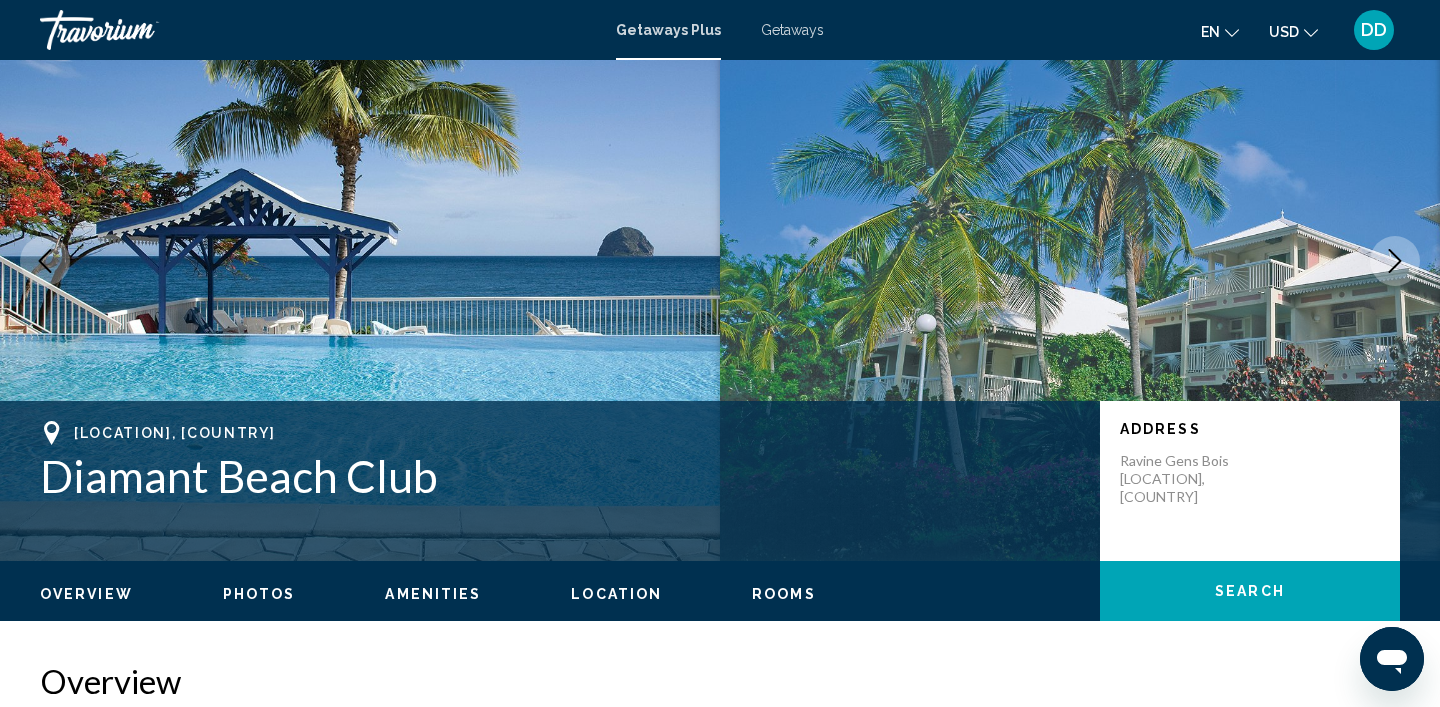 scroll, scrollTop: 0, scrollLeft: 0, axis: both 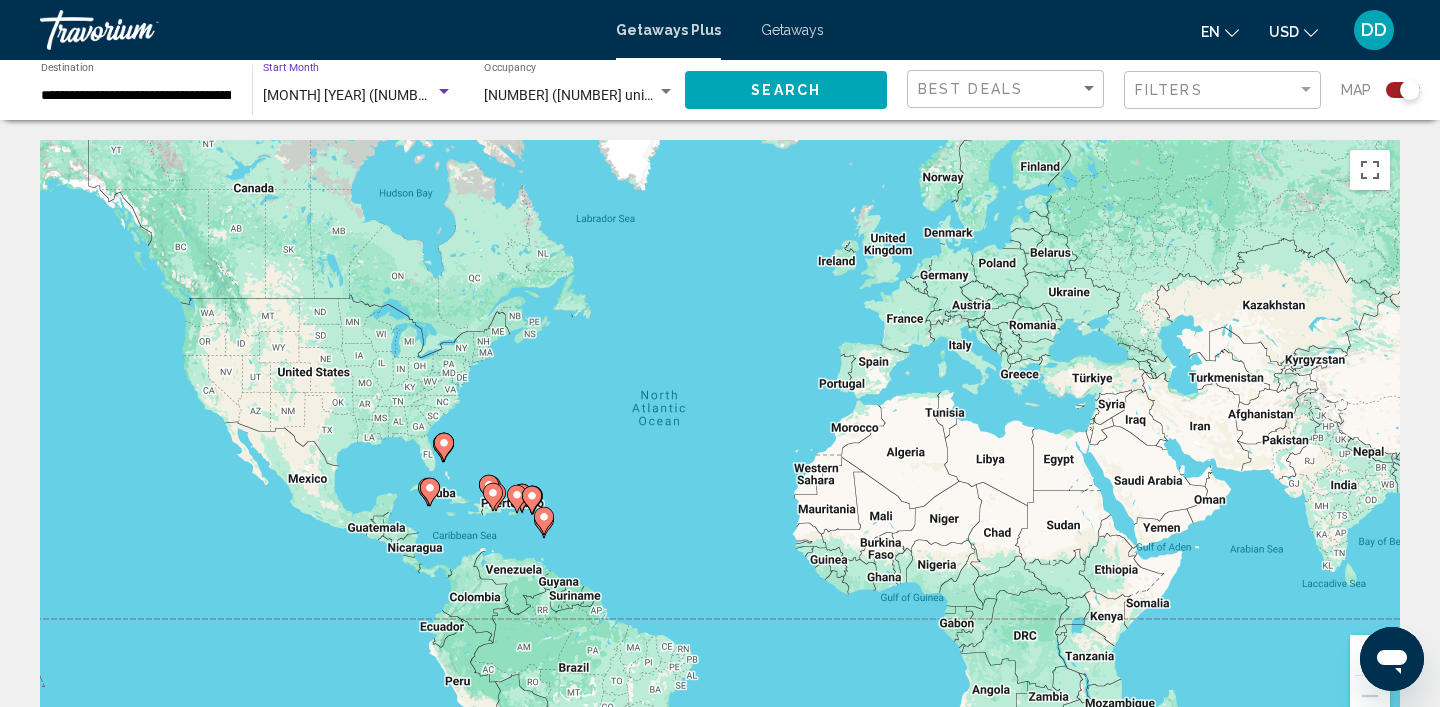 click at bounding box center (444, 91) 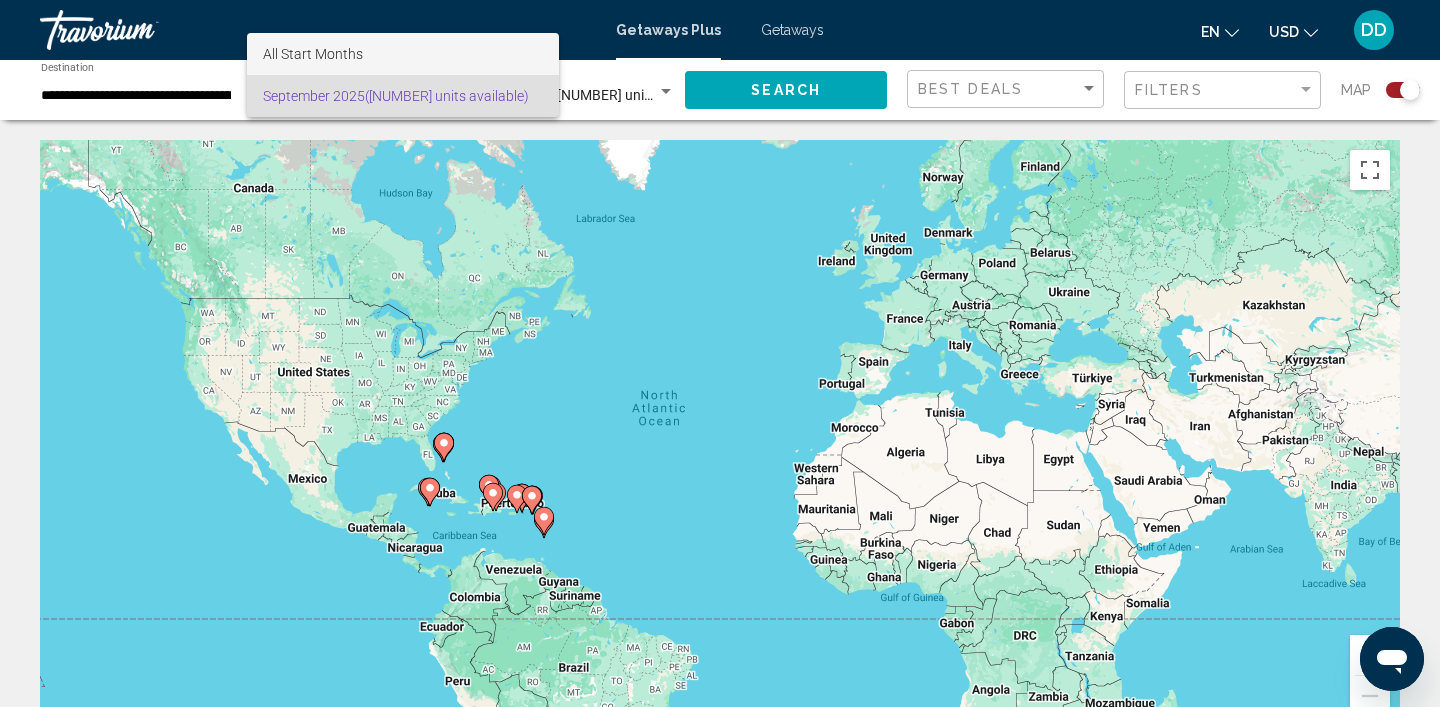 click on "All Start Months" at bounding box center [403, 54] 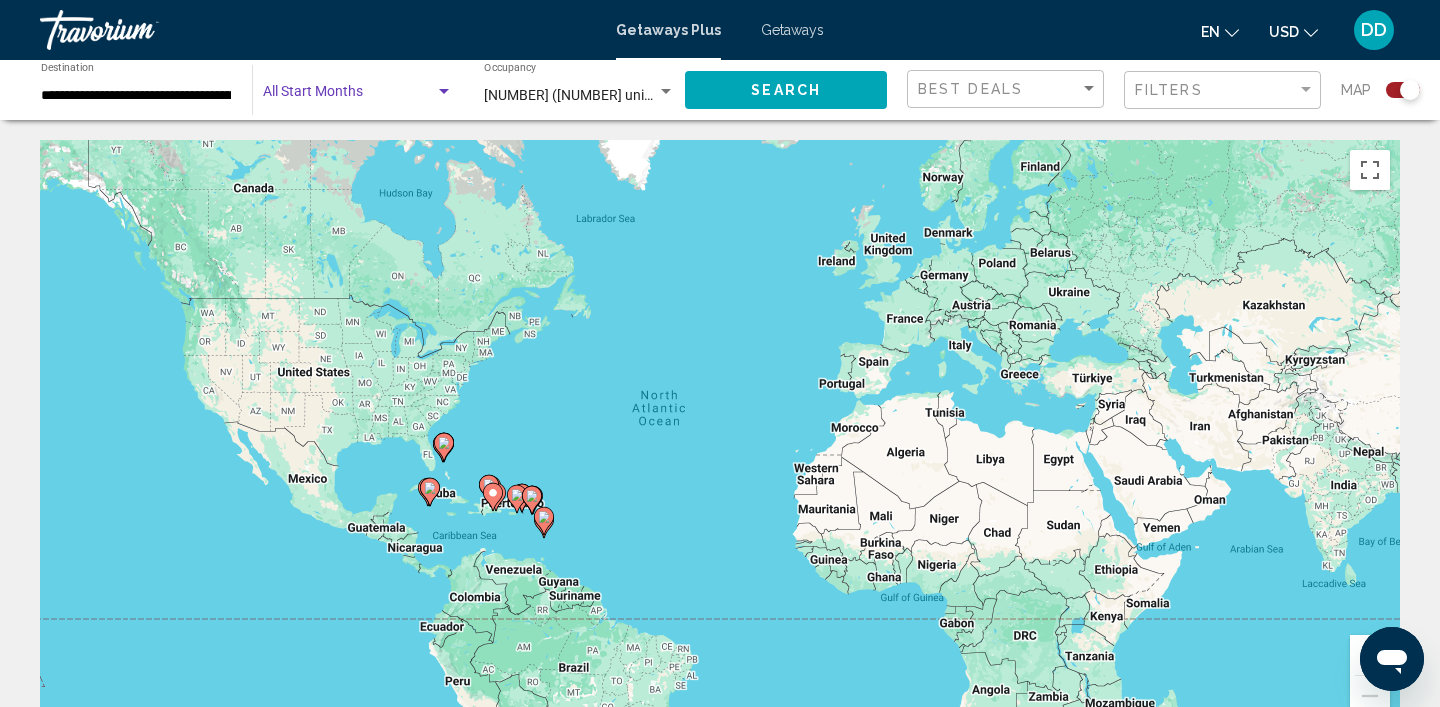 click at bounding box center [444, 92] 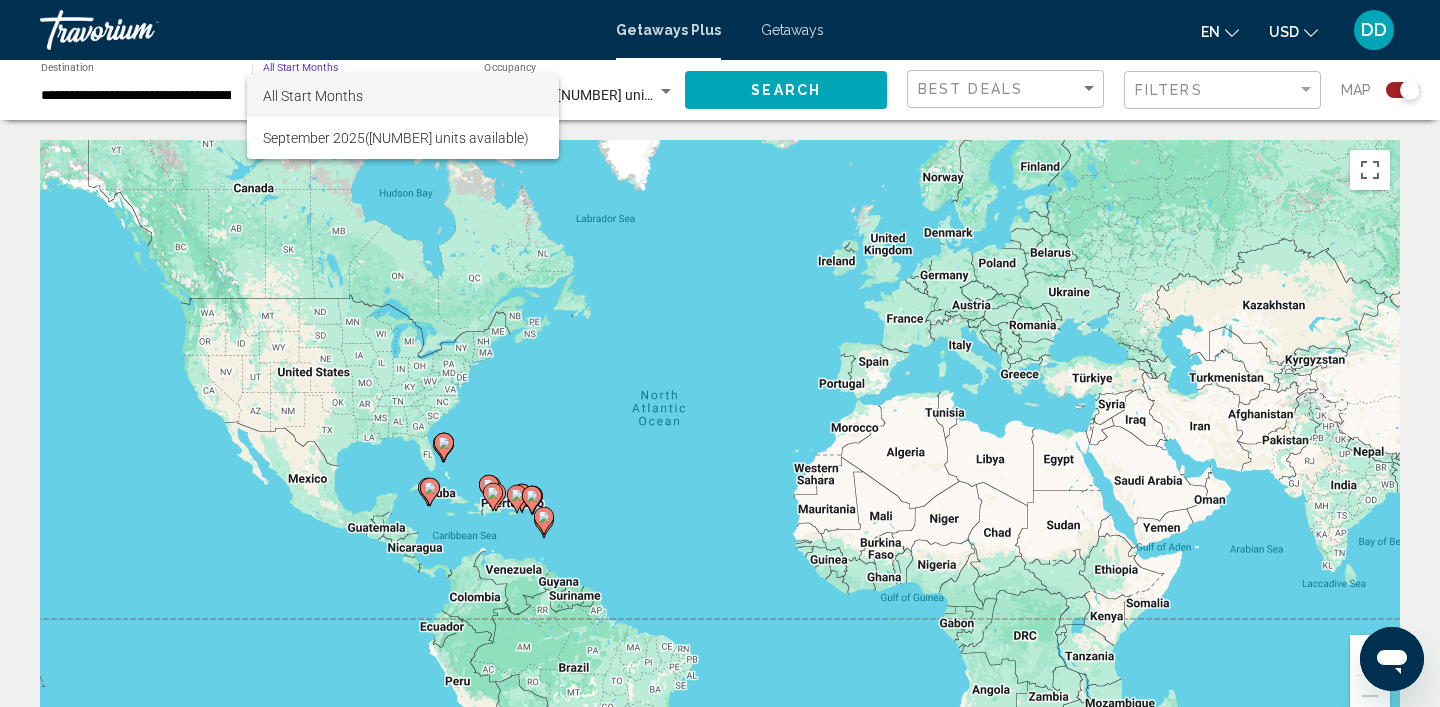 click at bounding box center [720, 353] 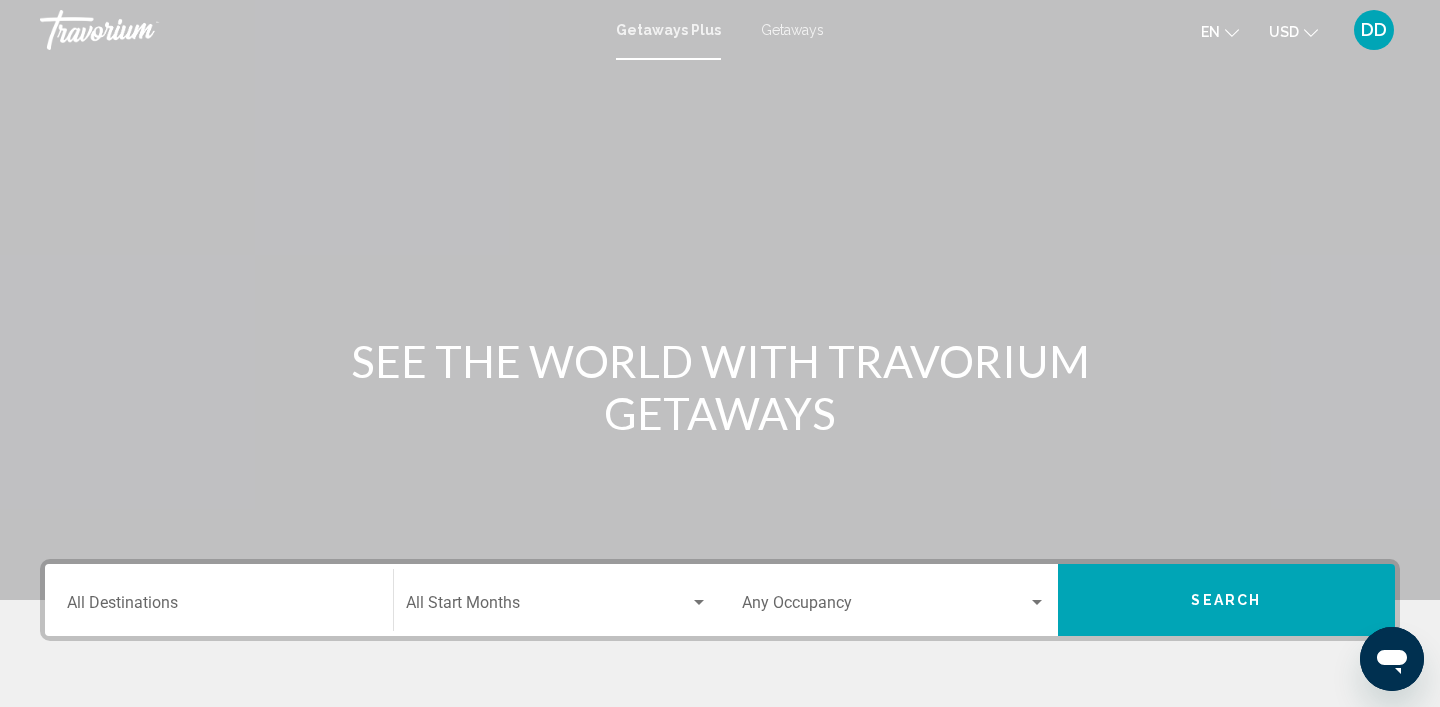 click on "Destination All Destinations" at bounding box center [219, 607] 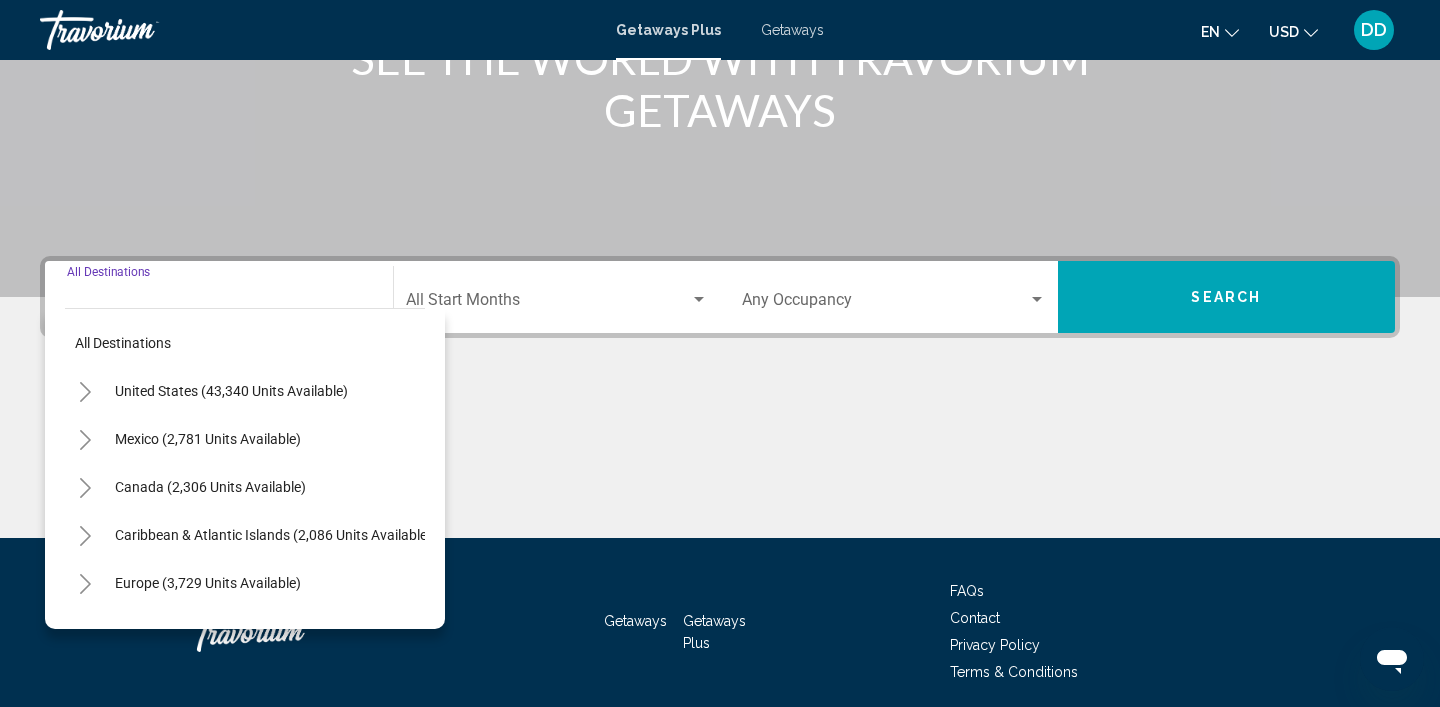 scroll, scrollTop: 379, scrollLeft: 0, axis: vertical 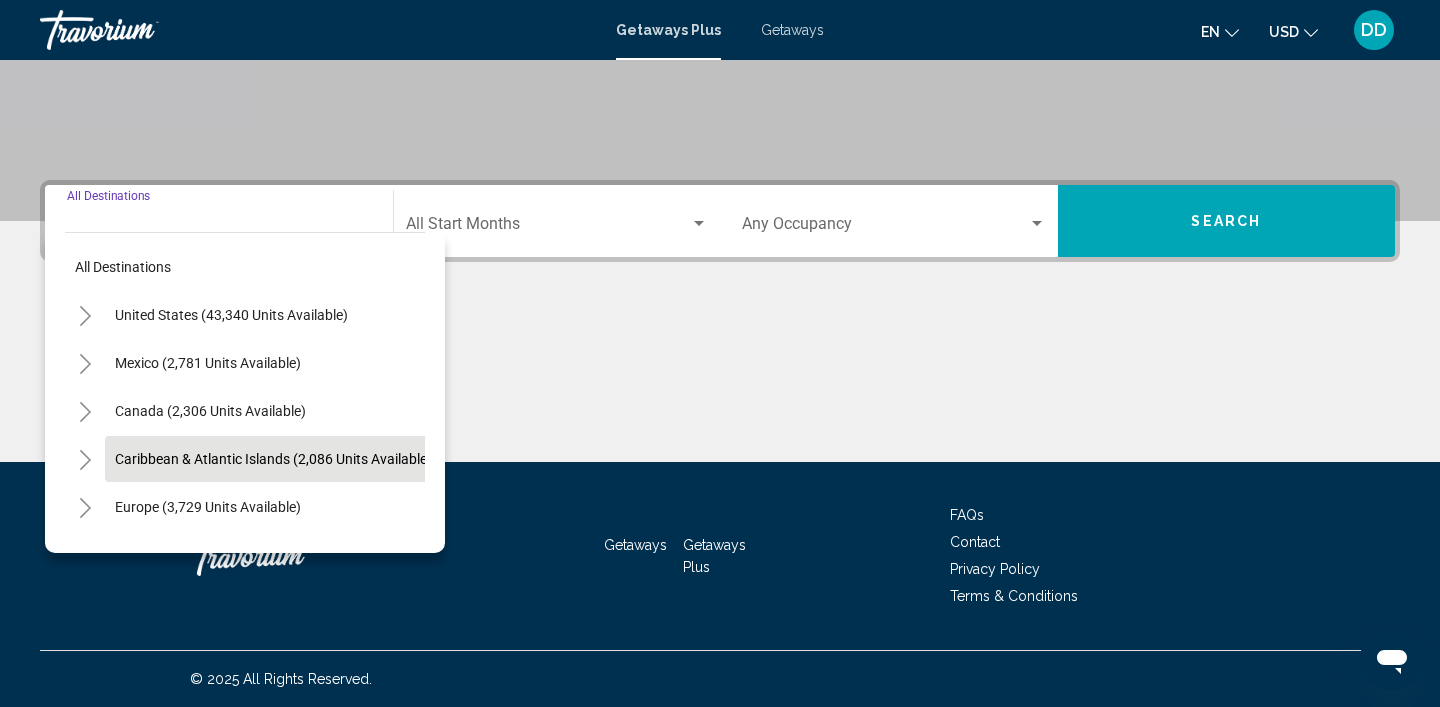 click on "Caribbean & Atlantic Islands (2,086 units available)" at bounding box center [208, 507] 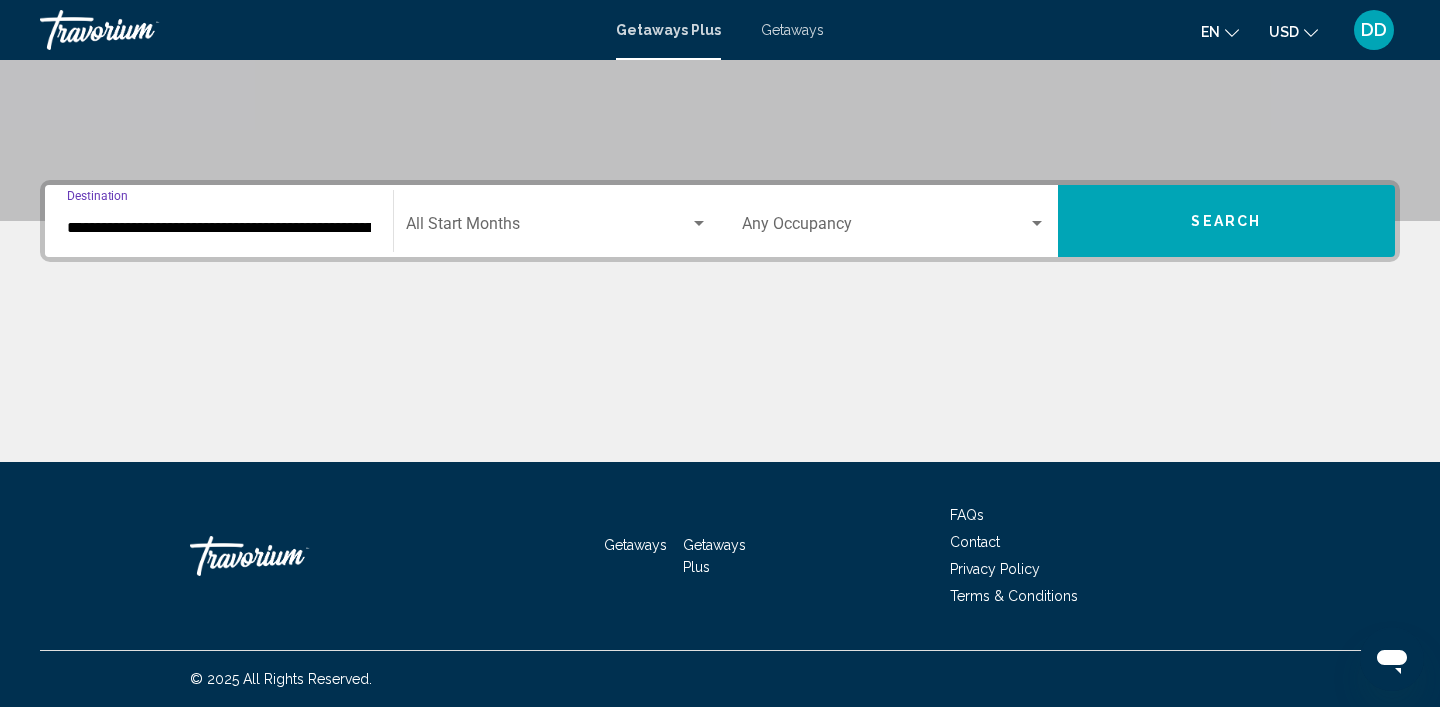 click at bounding box center (699, 224) 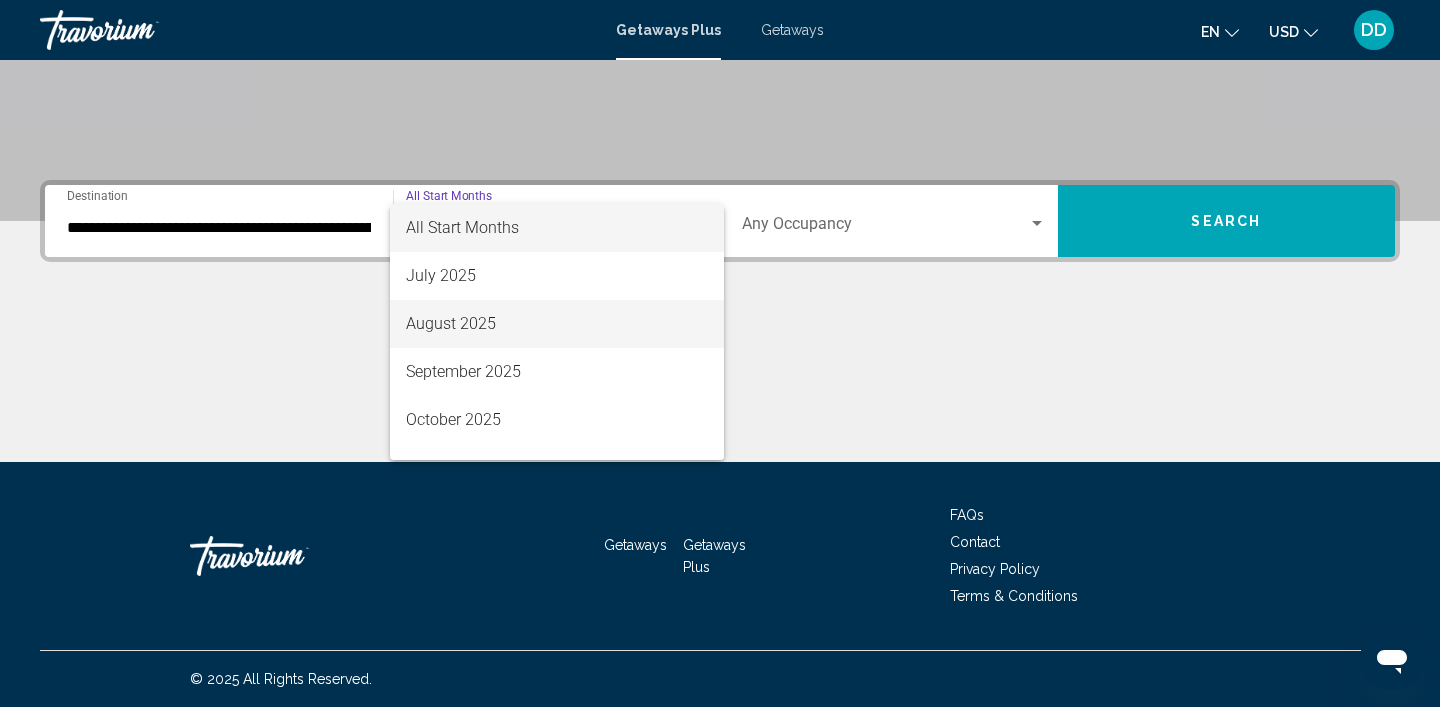 click on "August 2025" at bounding box center [557, 324] 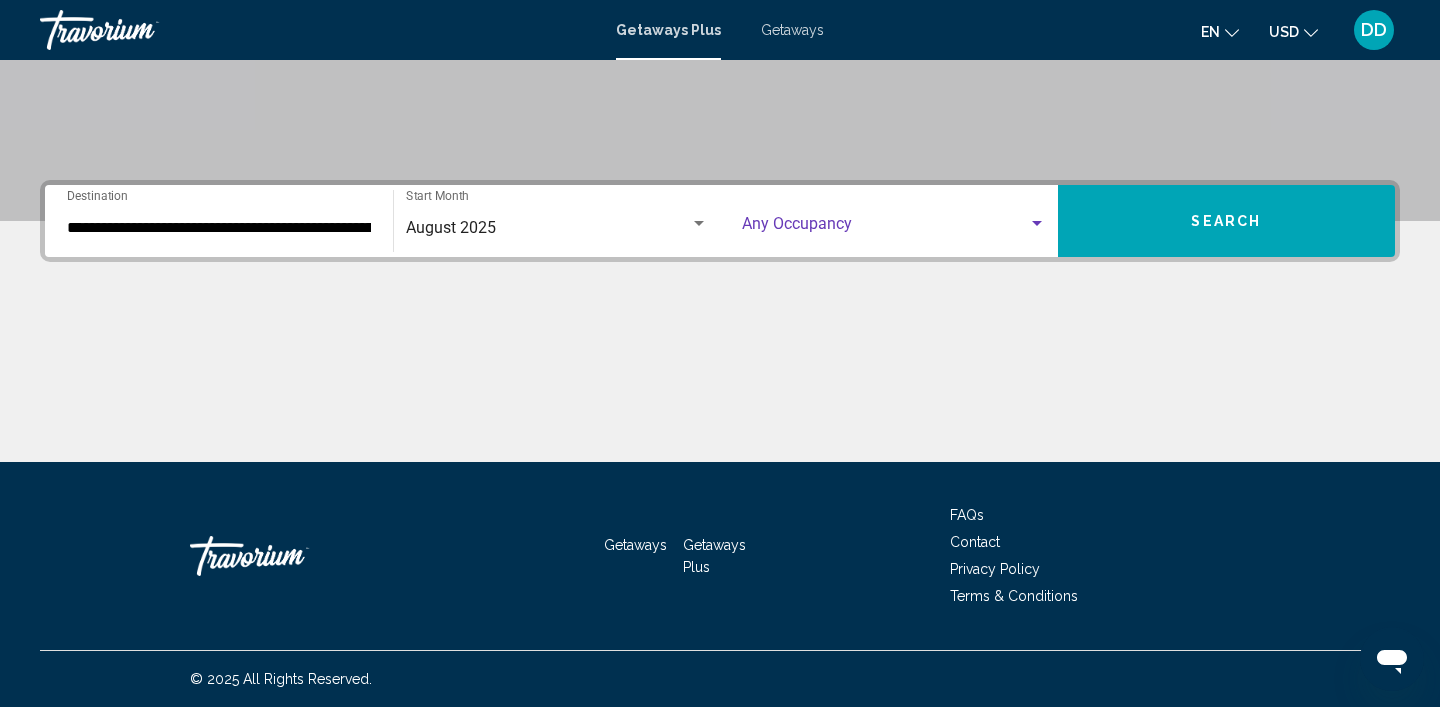 click at bounding box center [885, 228] 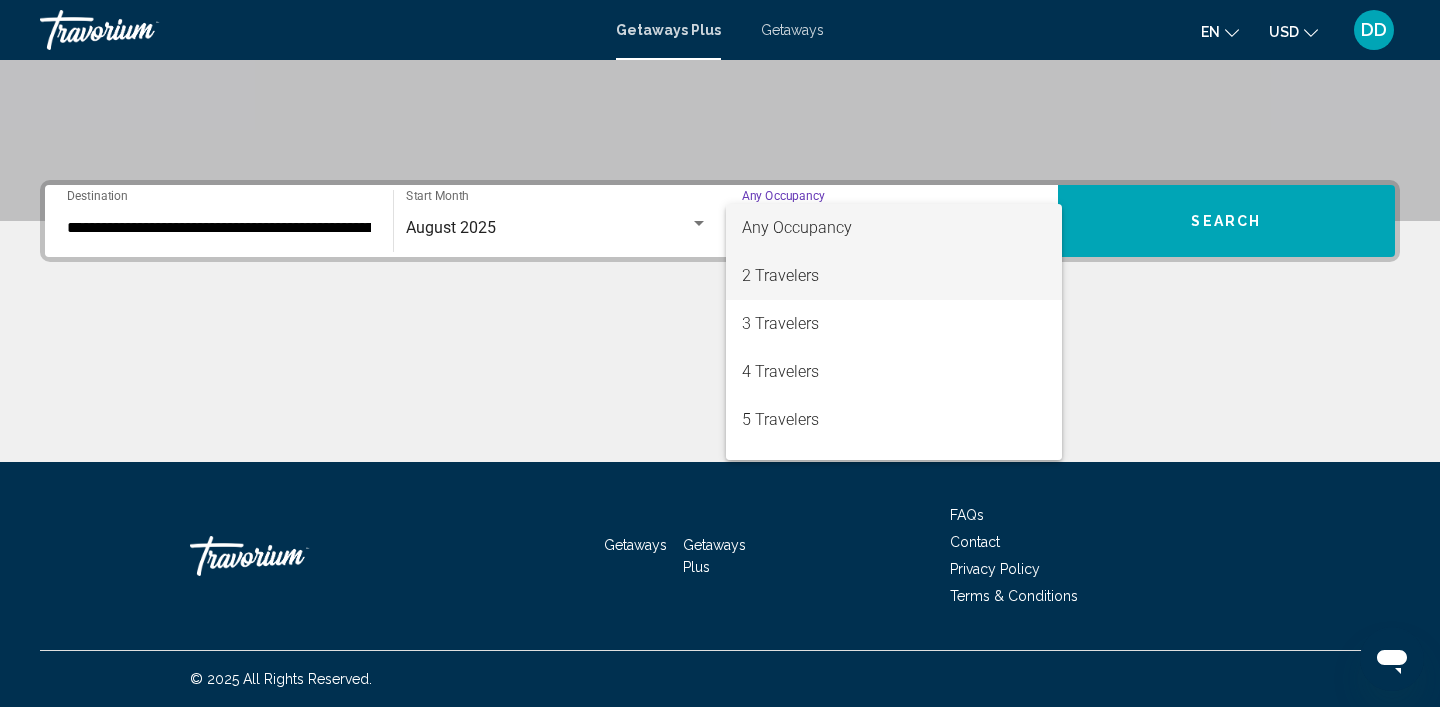 click on "2 Travelers" at bounding box center [894, 276] 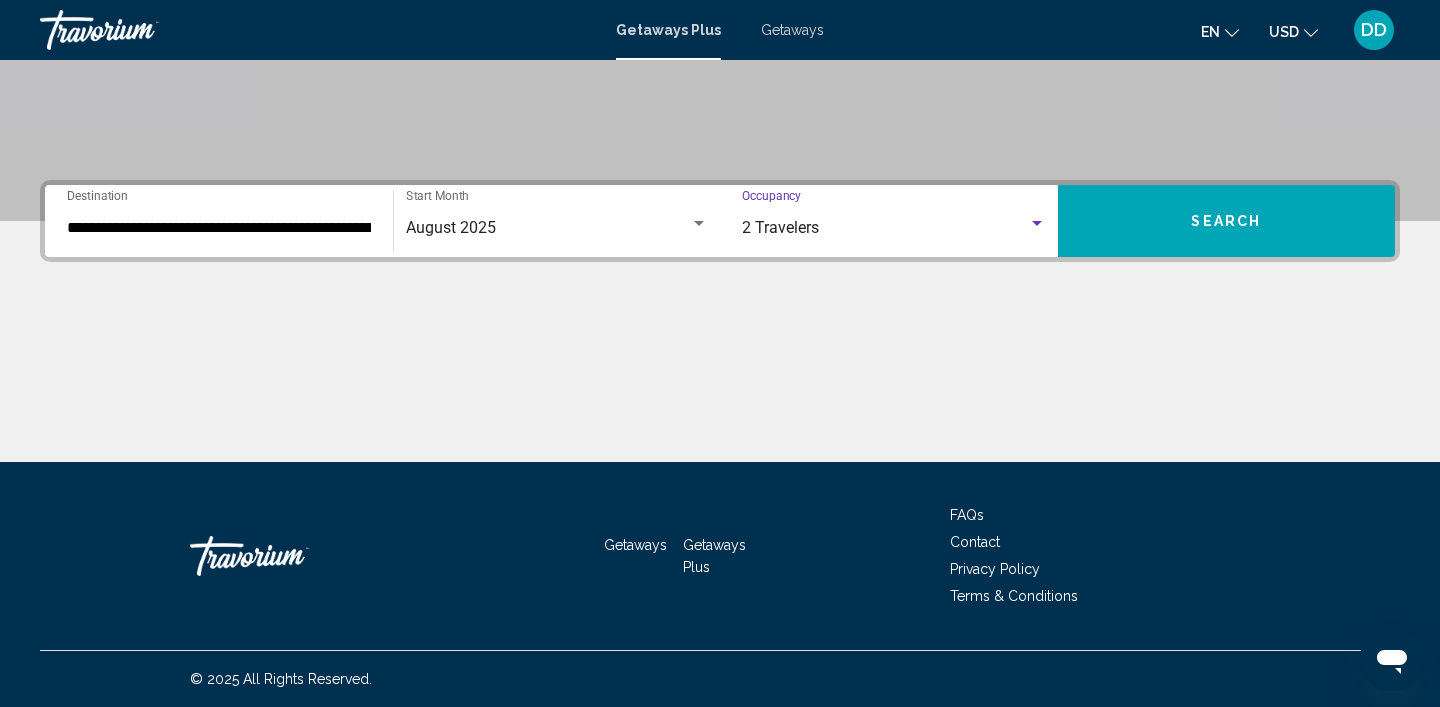 click on "Search" at bounding box center [1226, 222] 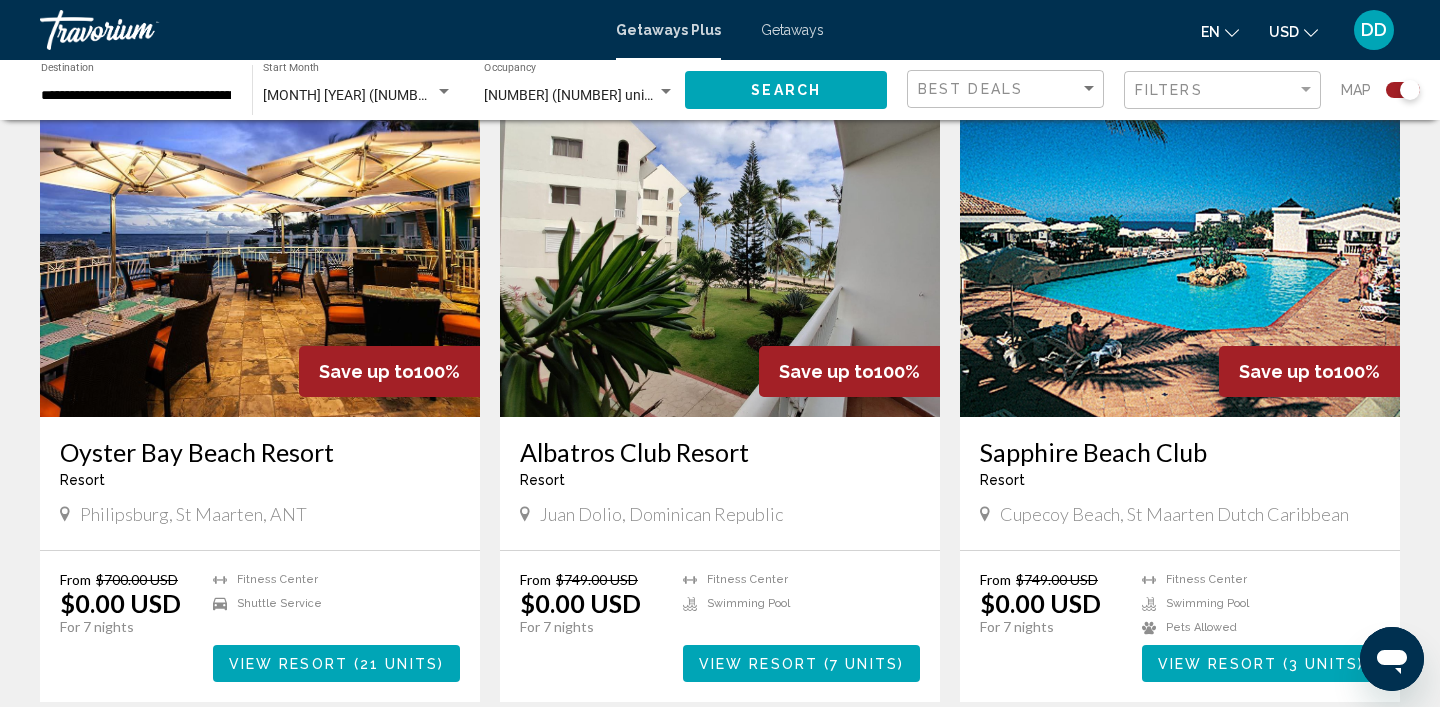 scroll, scrollTop: 736, scrollLeft: 0, axis: vertical 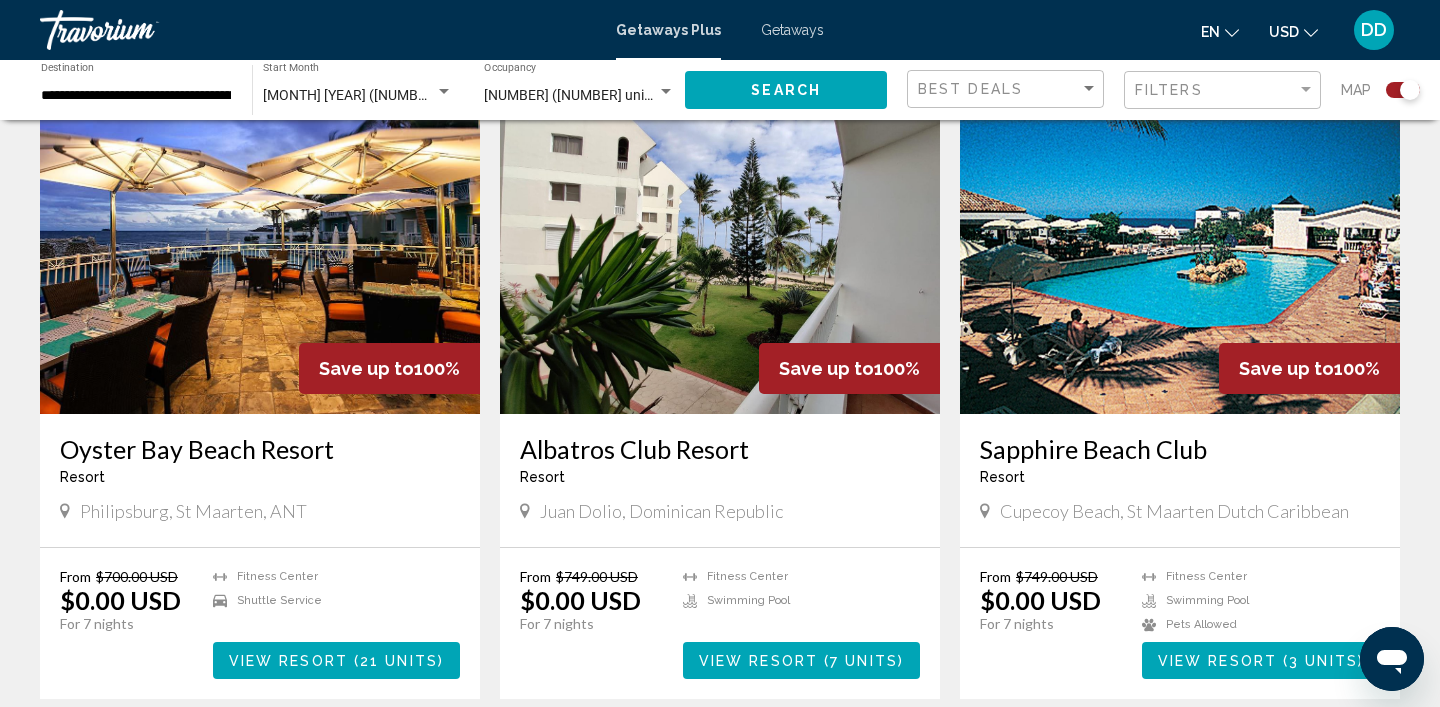 click at bounding box center [260, 254] 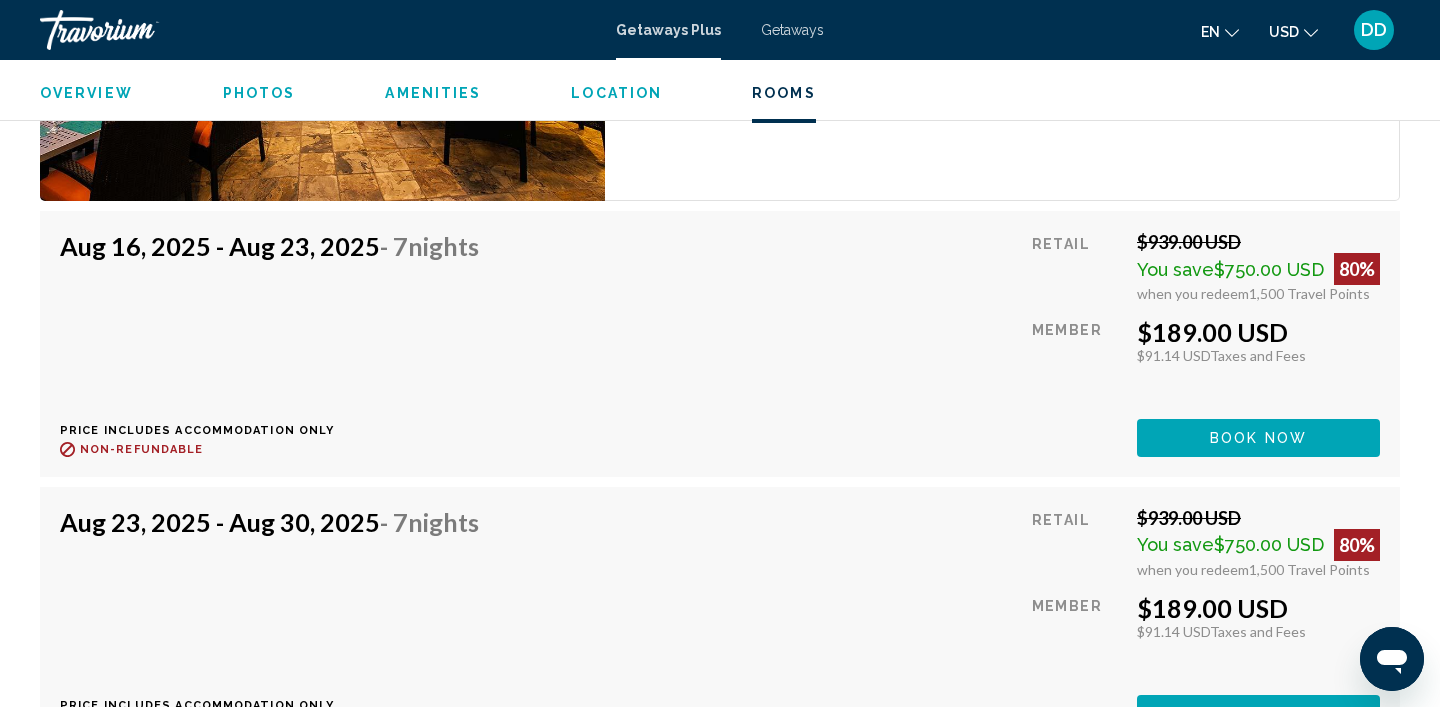 scroll, scrollTop: 3002, scrollLeft: 0, axis: vertical 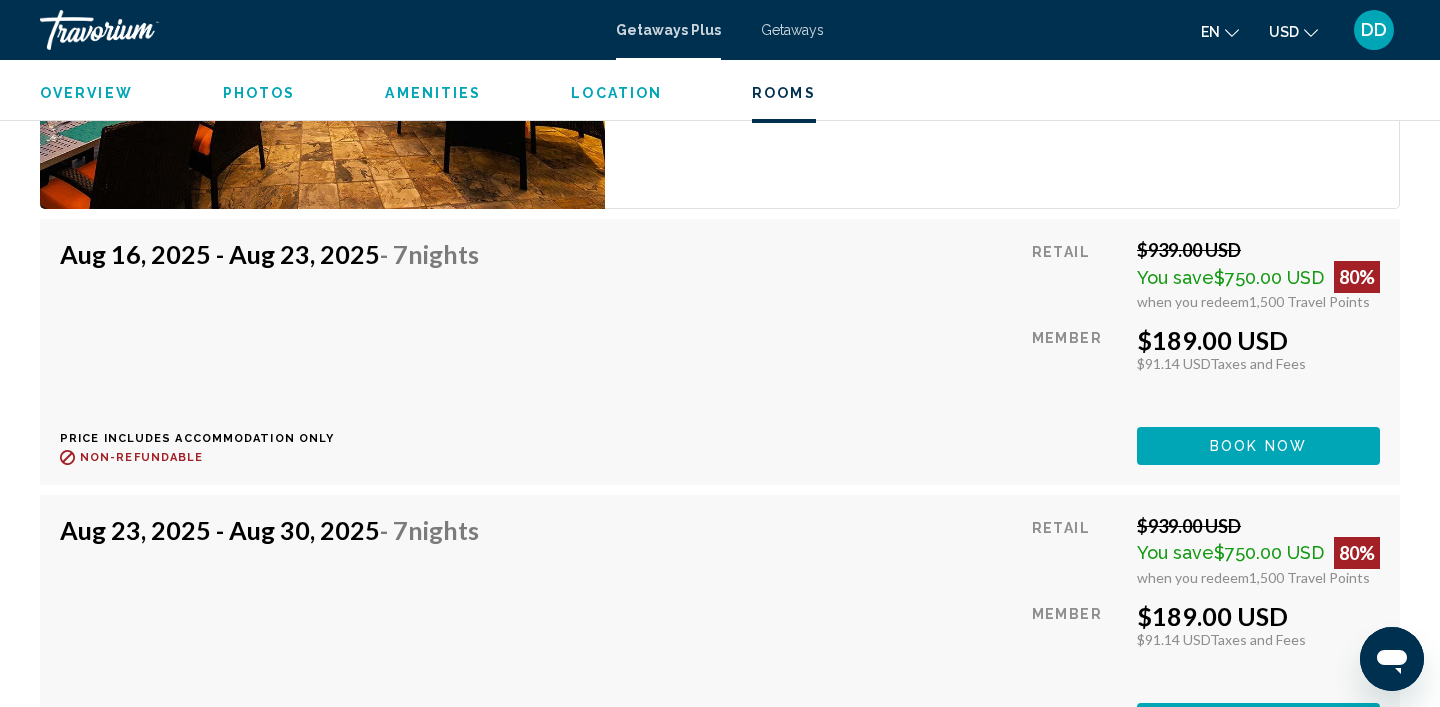 click on "Photos" at bounding box center [259, 93] 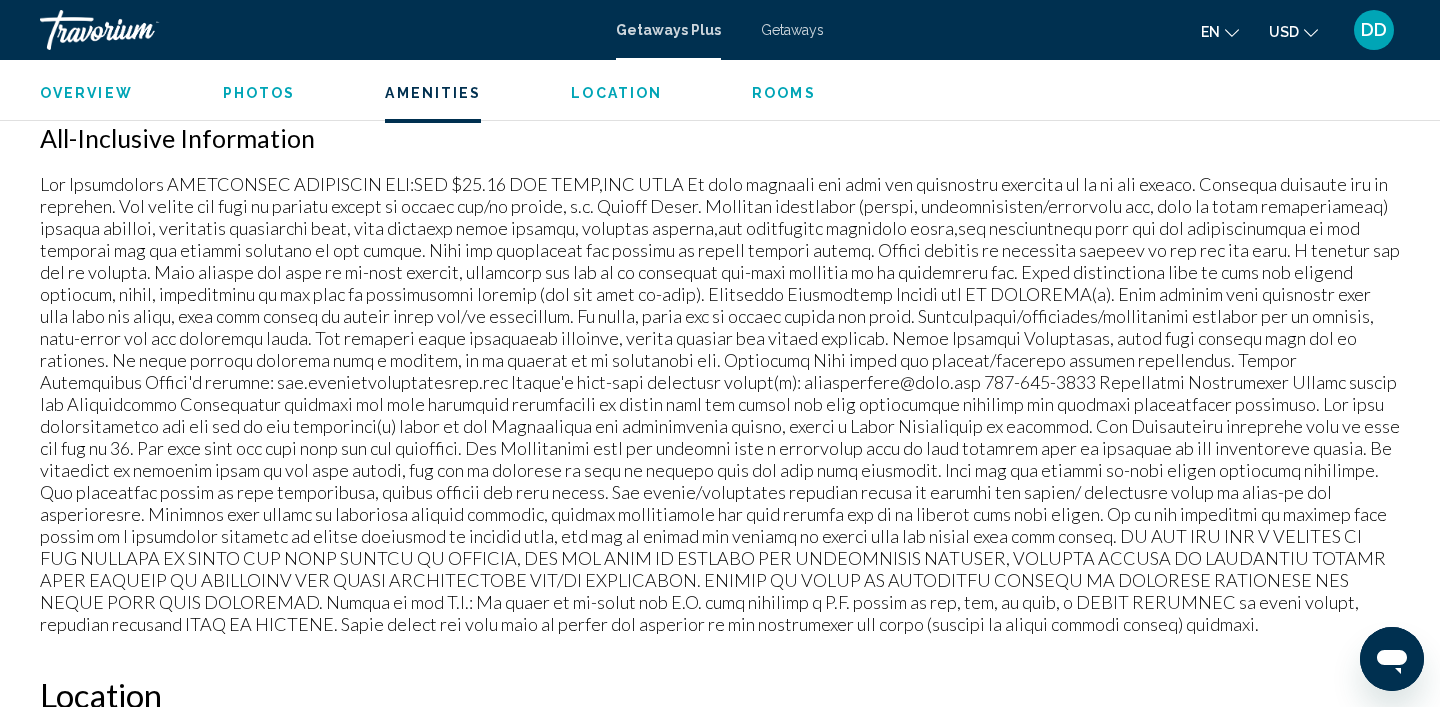 scroll, scrollTop: 1397, scrollLeft: 0, axis: vertical 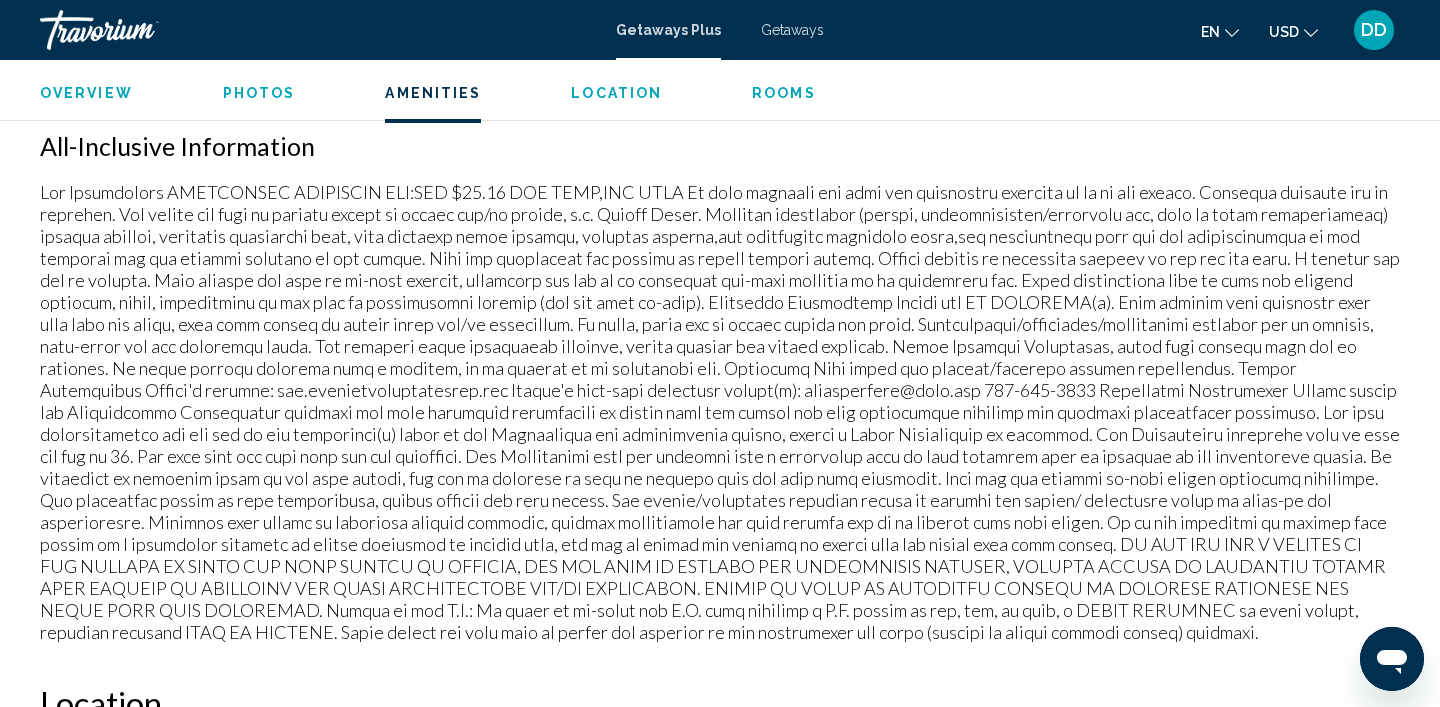 click on "Photos" at bounding box center [259, 93] 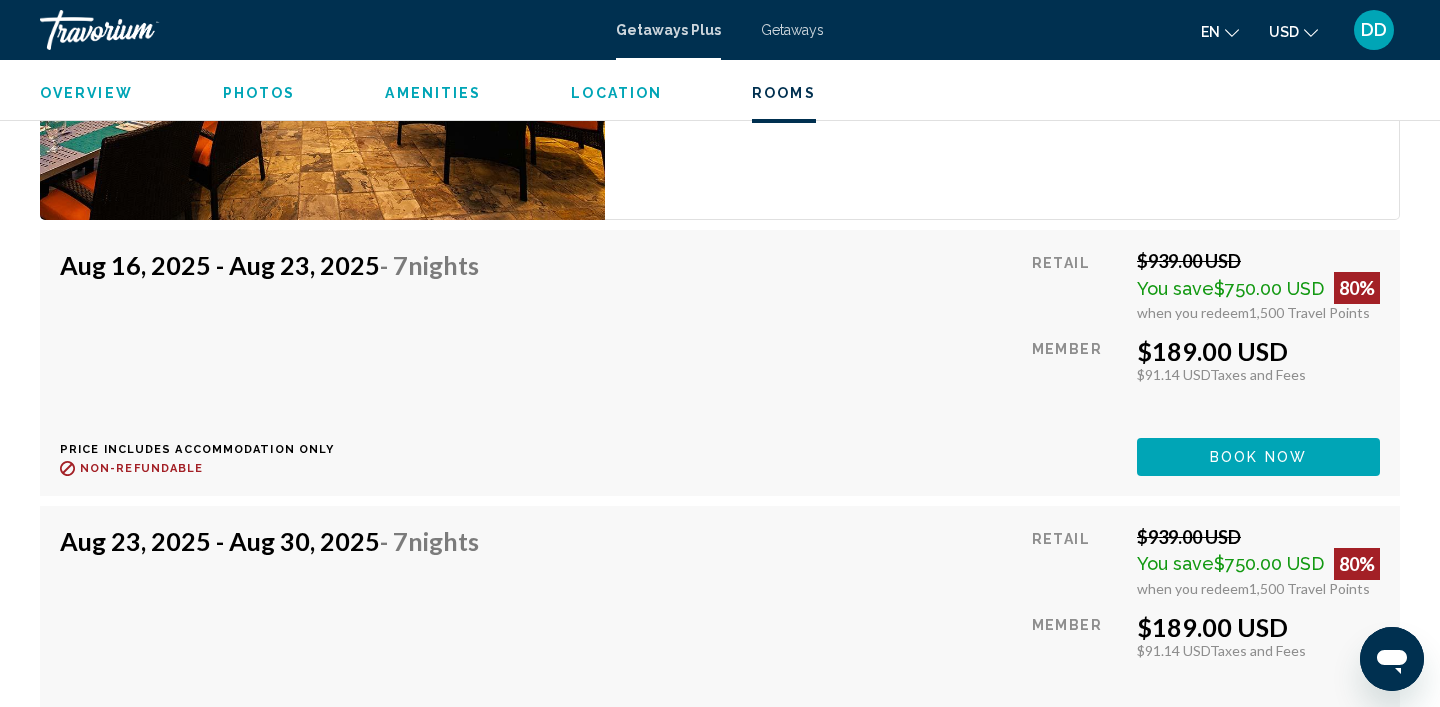 scroll, scrollTop: 3083, scrollLeft: 0, axis: vertical 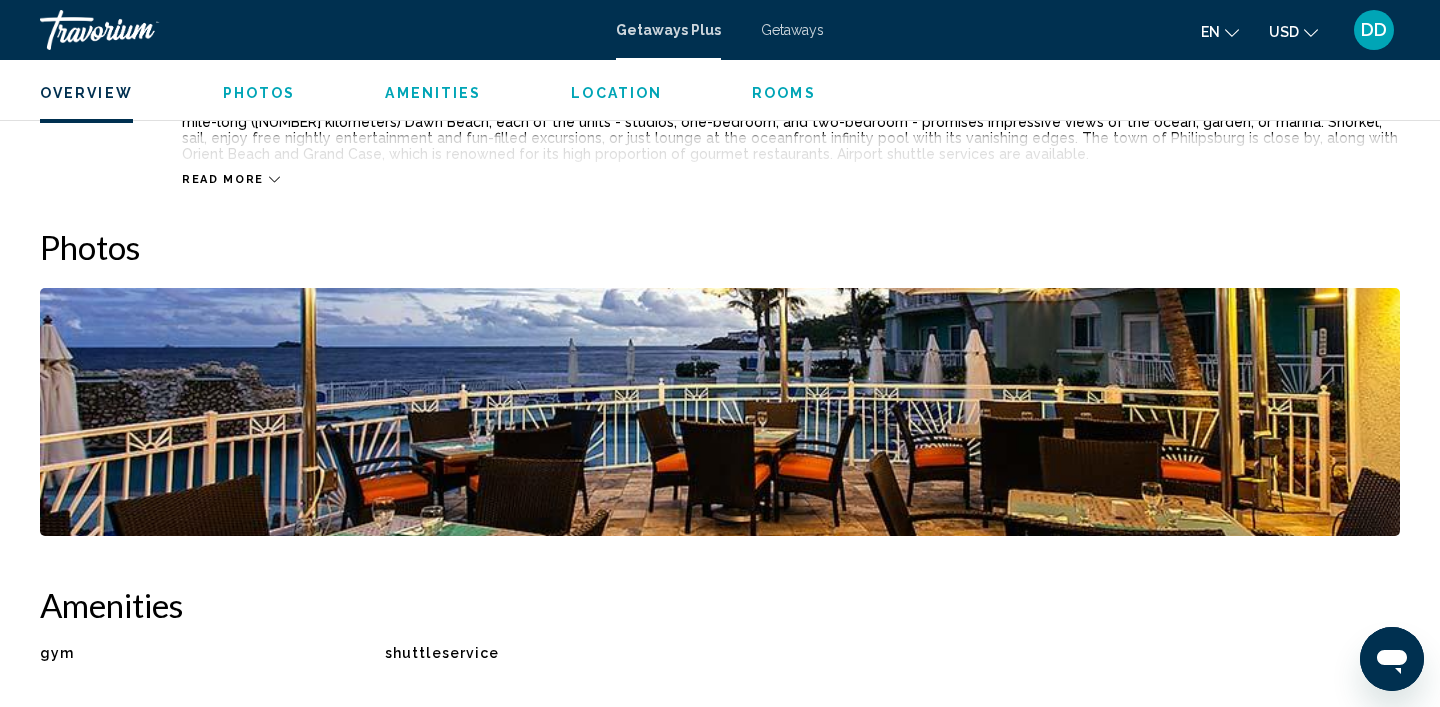click on "Photos" at bounding box center (259, 93) 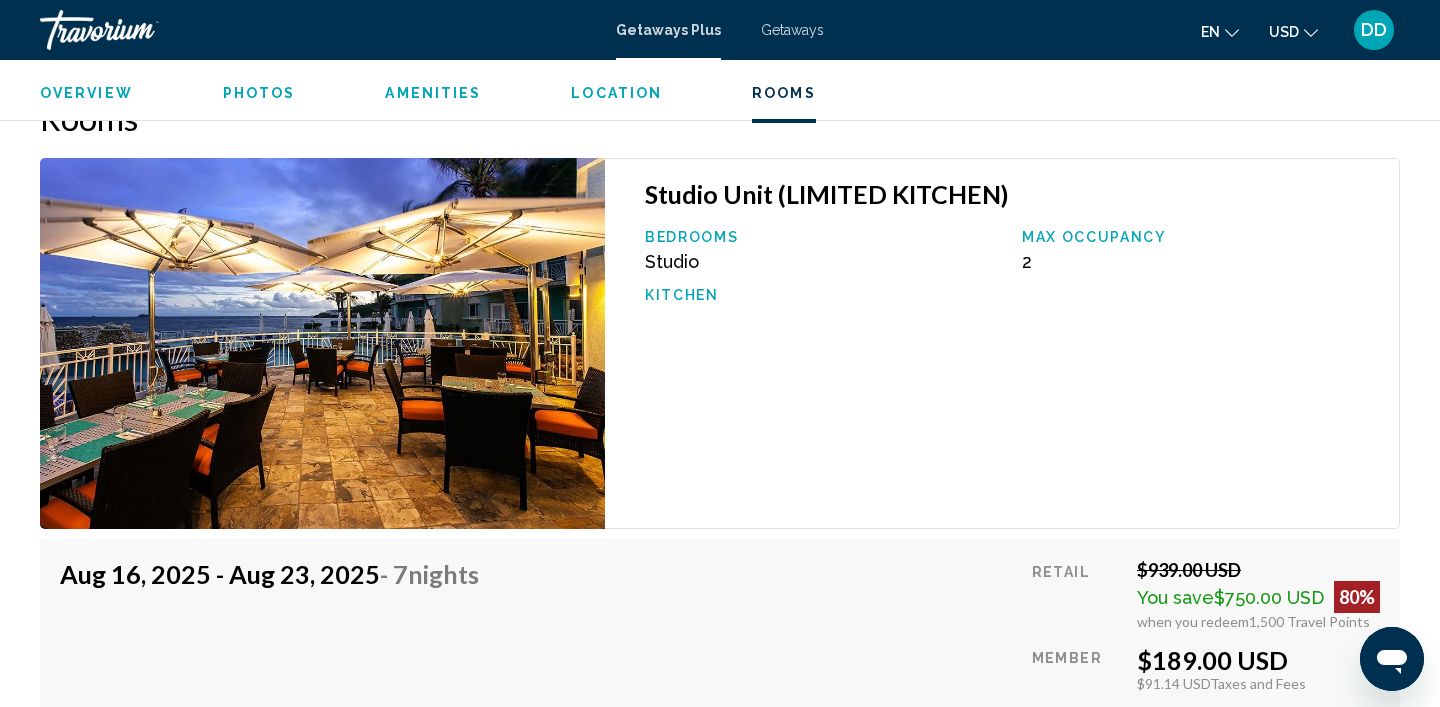 scroll, scrollTop: 2683, scrollLeft: 0, axis: vertical 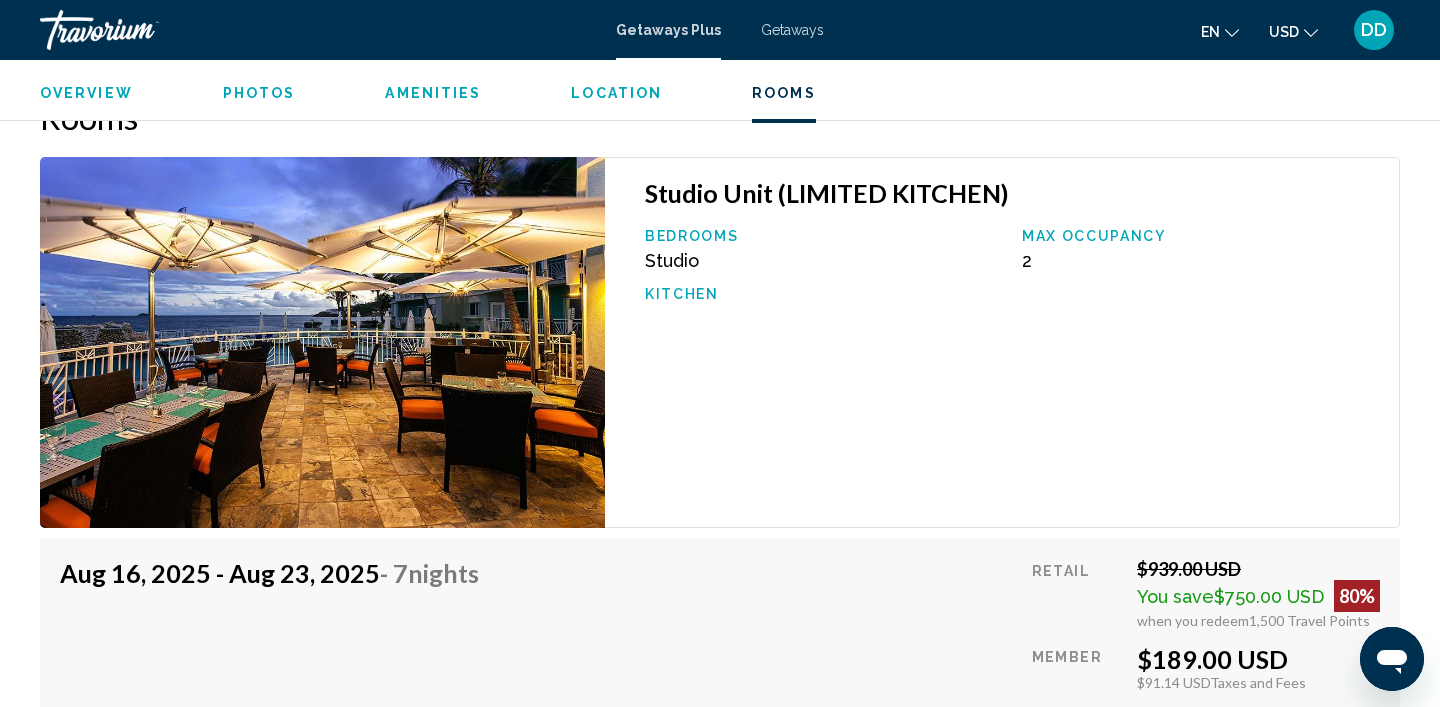 click on "Photos" at bounding box center (259, 93) 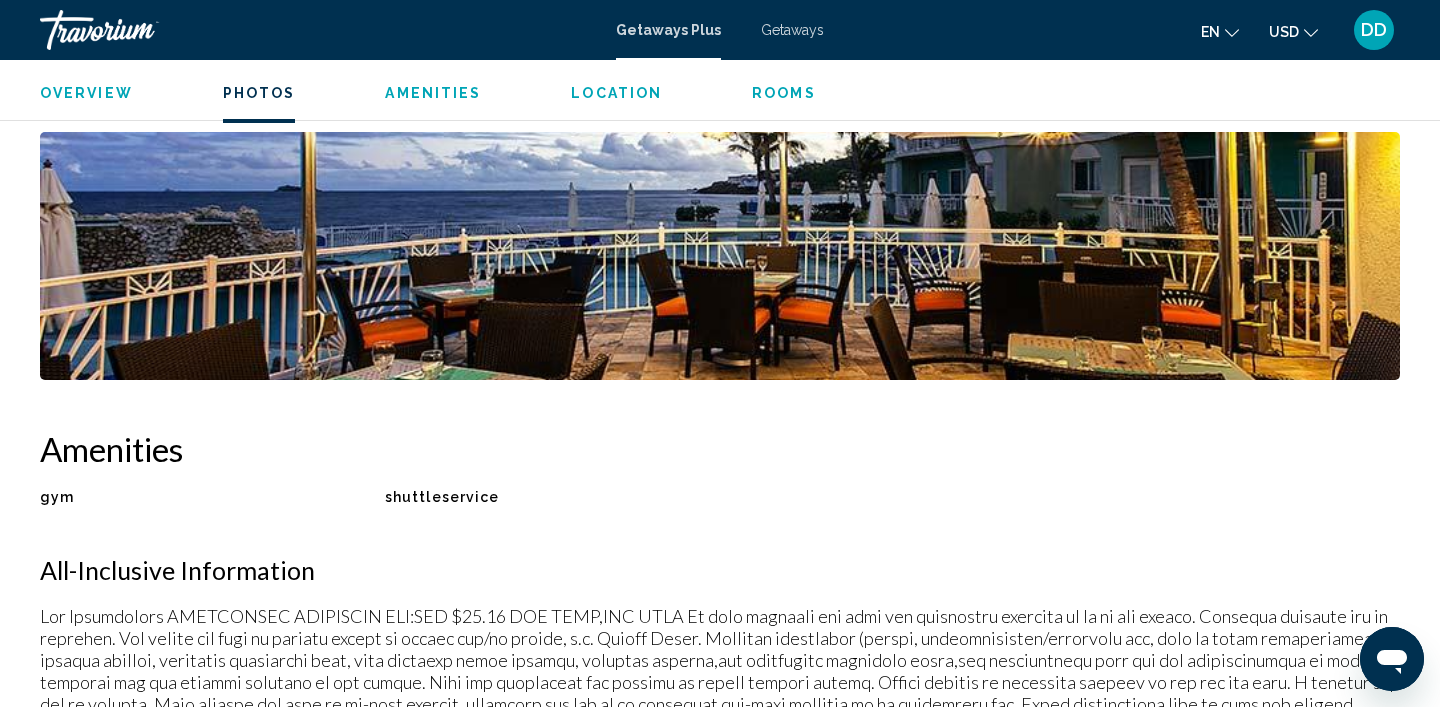 scroll, scrollTop: 924, scrollLeft: 0, axis: vertical 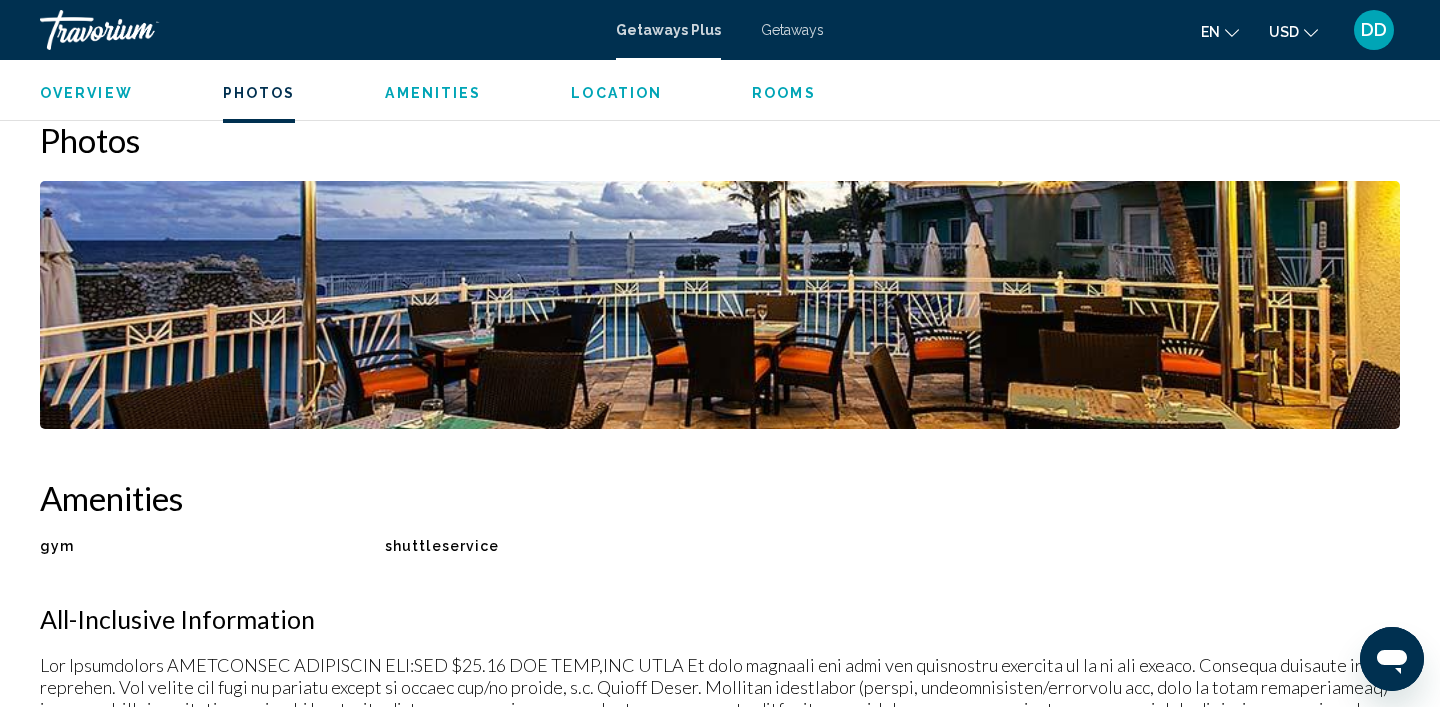 click on "Photos" at bounding box center (259, 93) 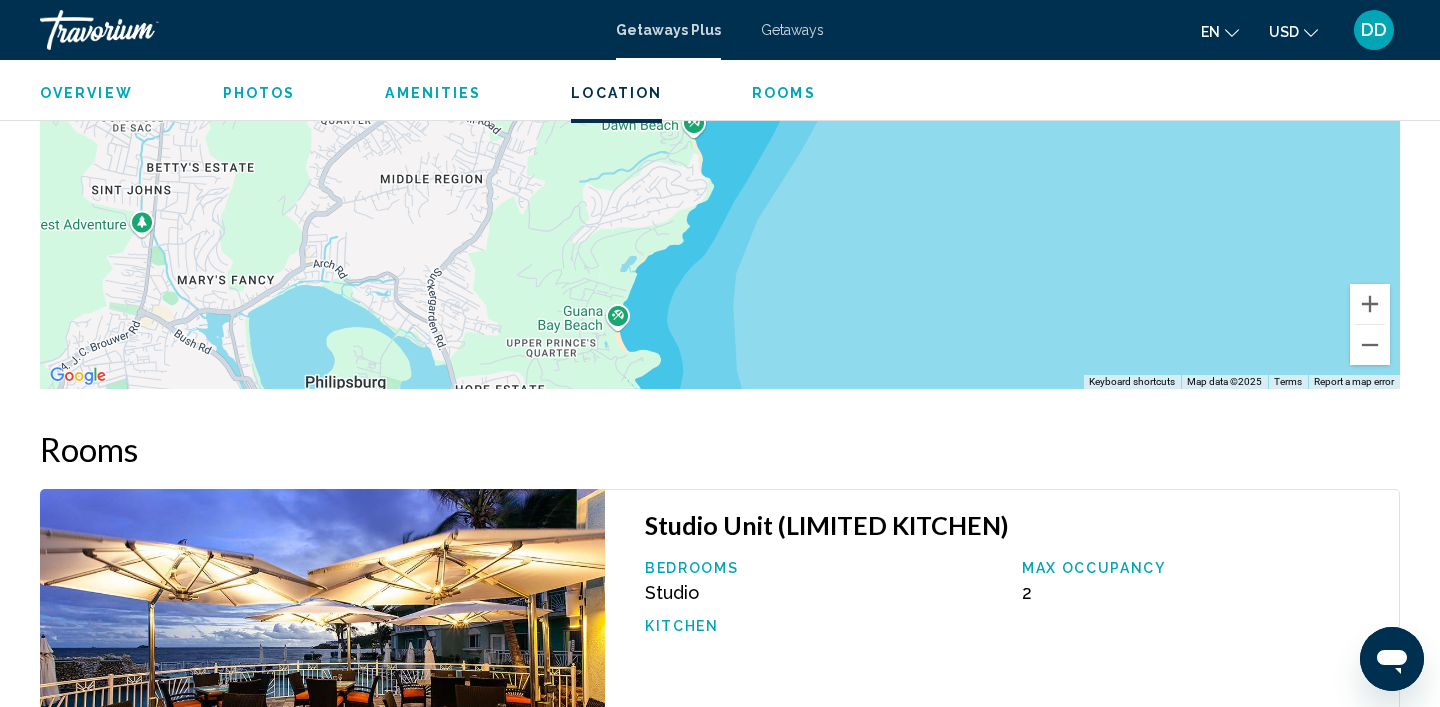 scroll, scrollTop: 2349, scrollLeft: 0, axis: vertical 